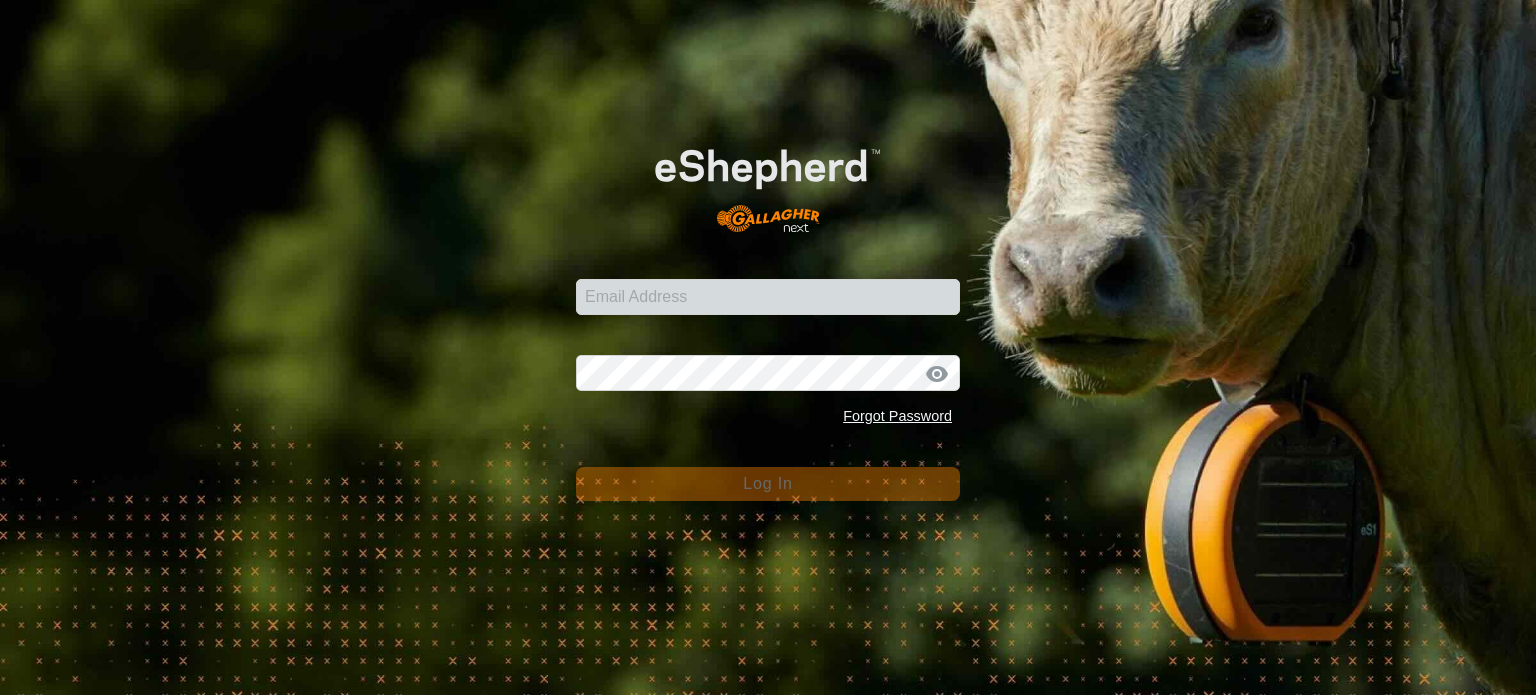 scroll, scrollTop: 0, scrollLeft: 0, axis: both 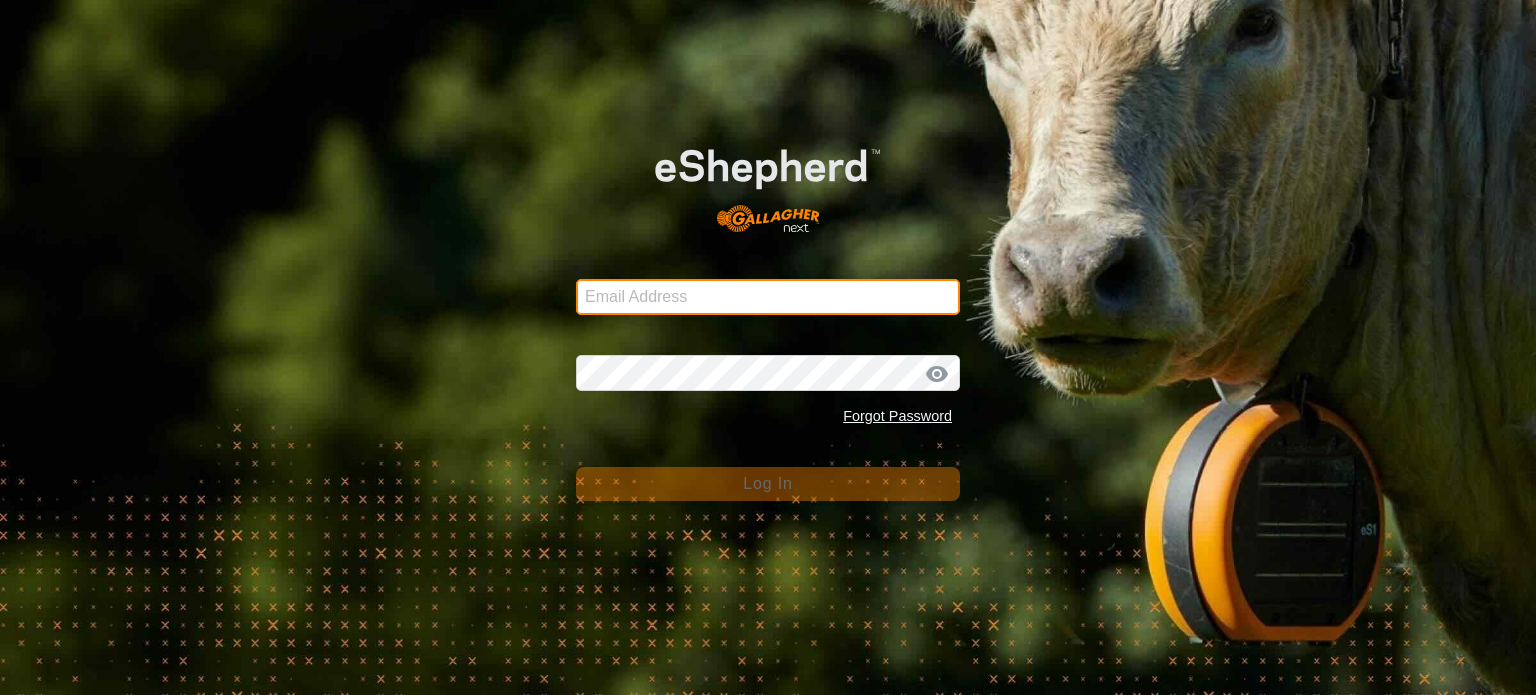 type on "[EMAIL_ADDRESS][DOMAIN_NAME]" 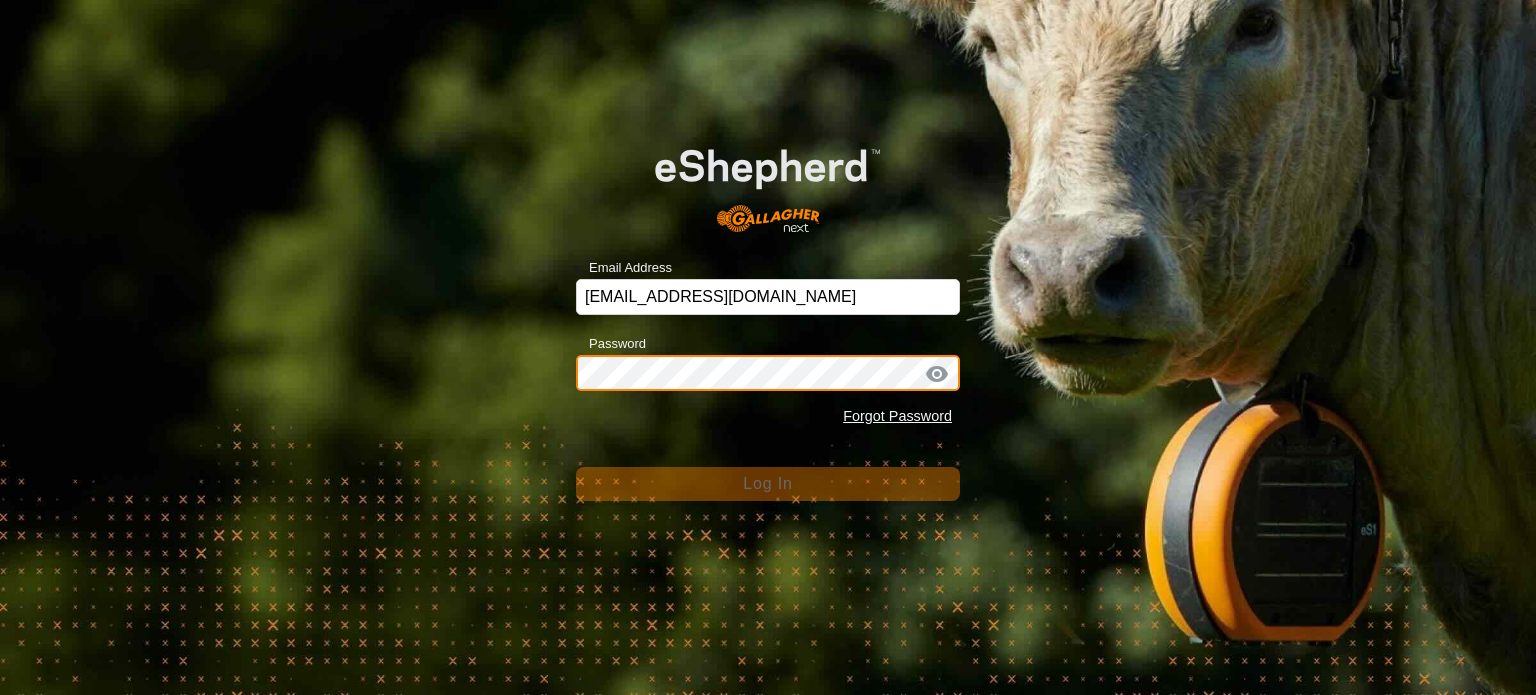 scroll, scrollTop: 0, scrollLeft: 0, axis: both 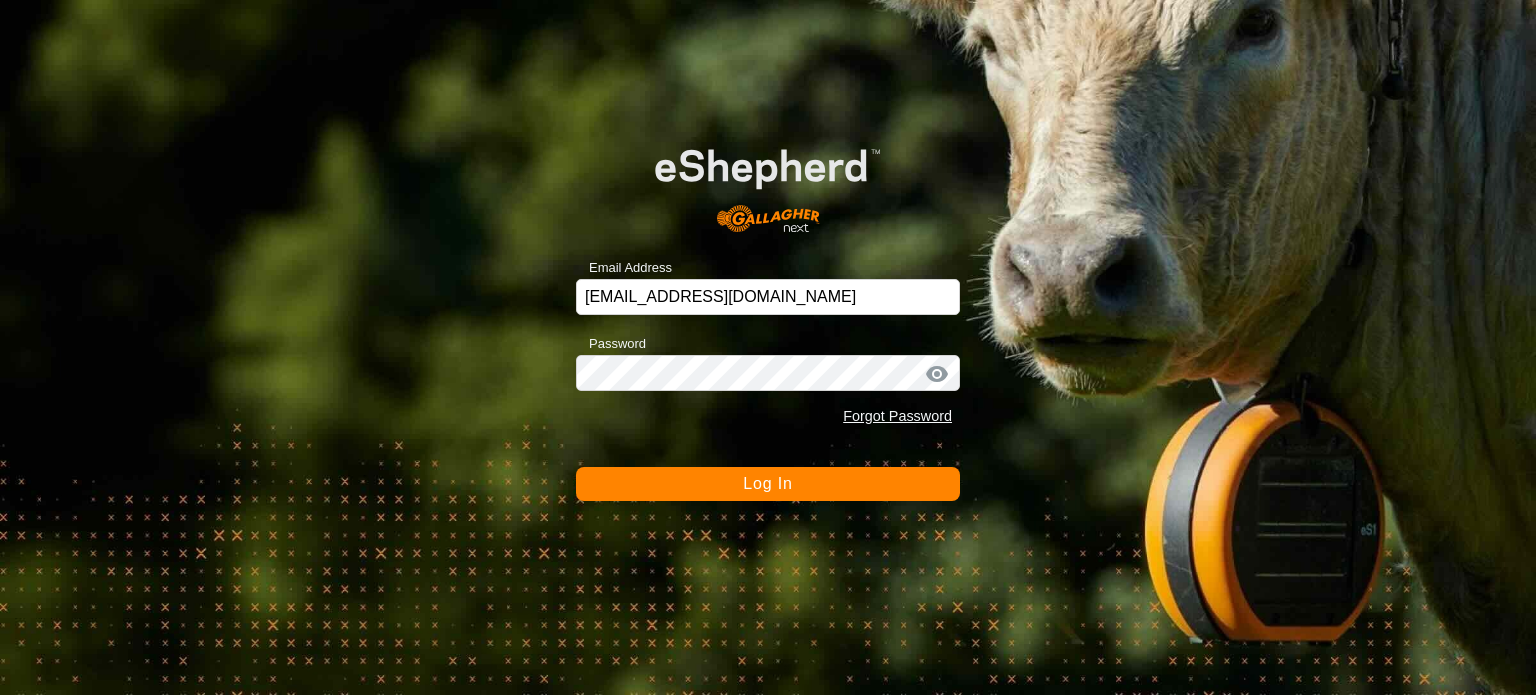 click on "Log In" 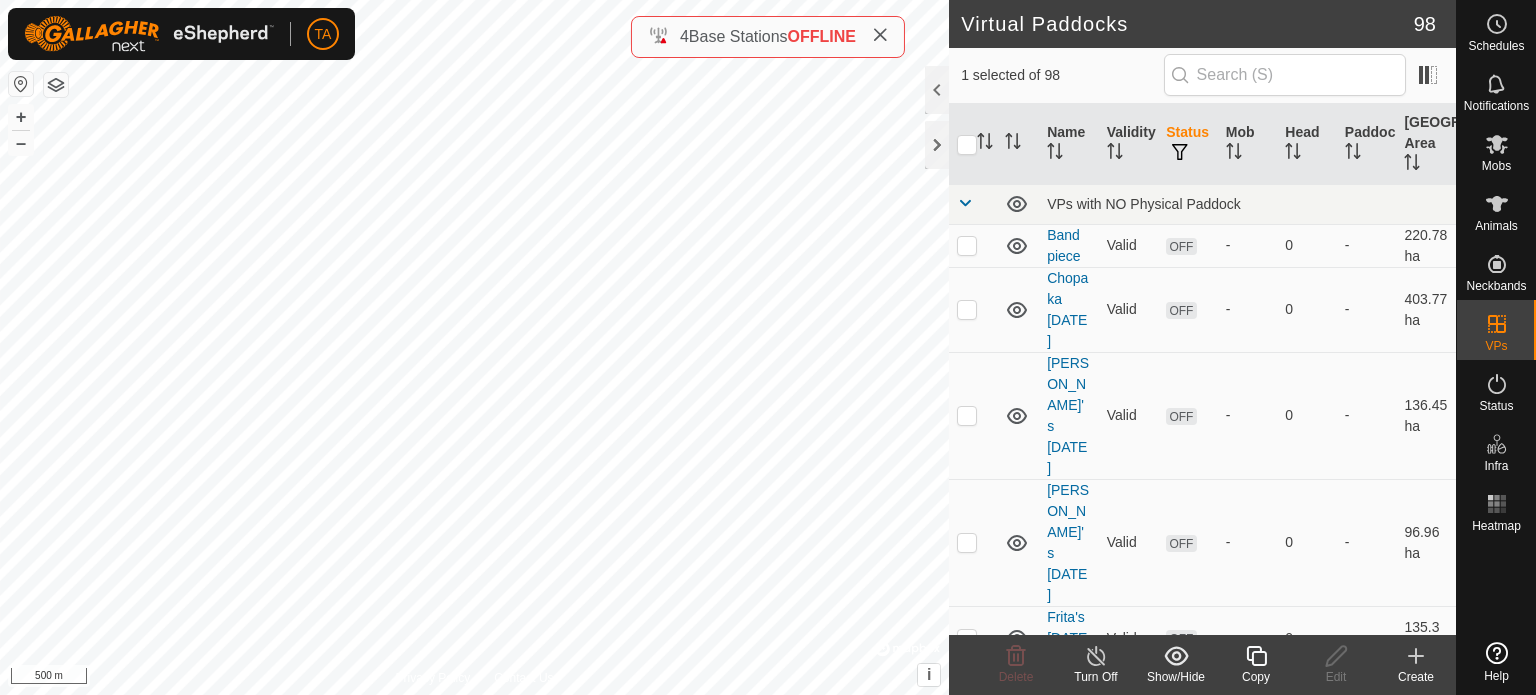 checkbox on "true" 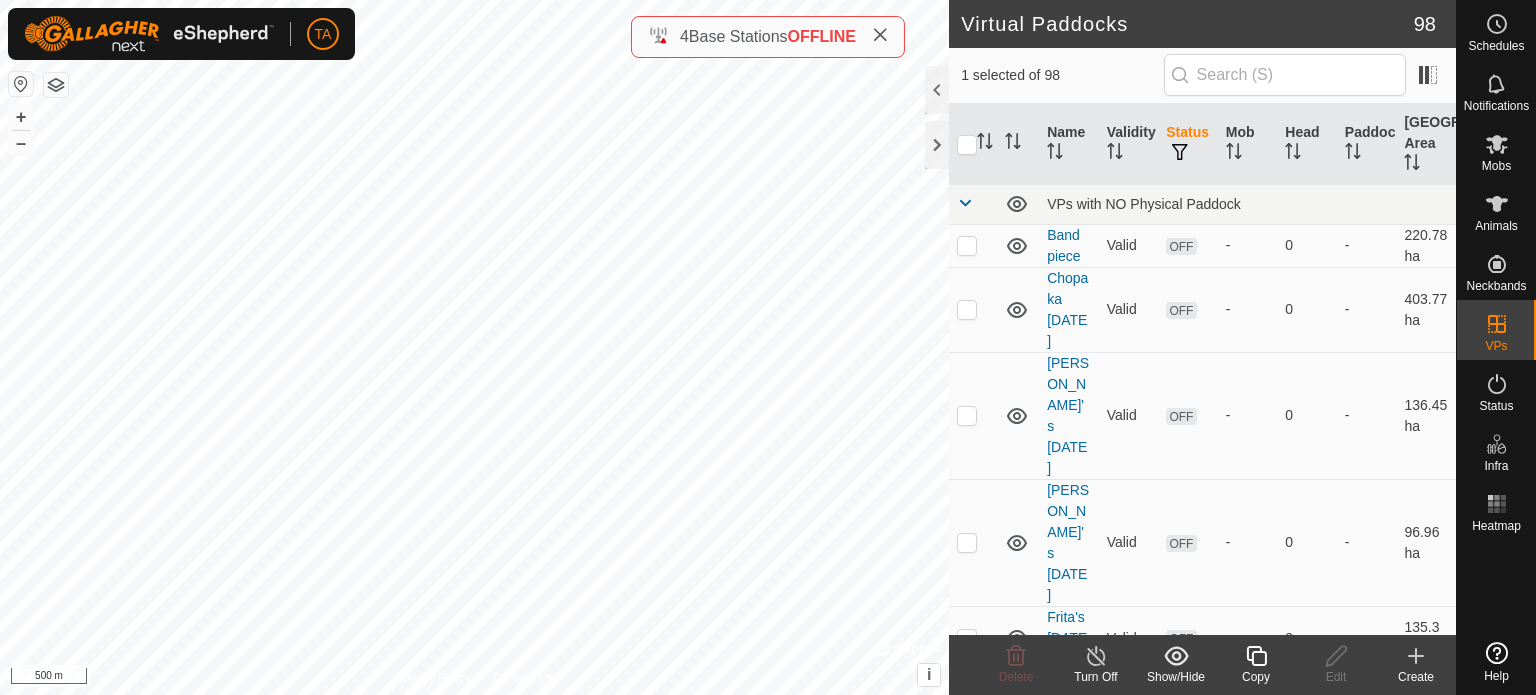 checkbox on "false" 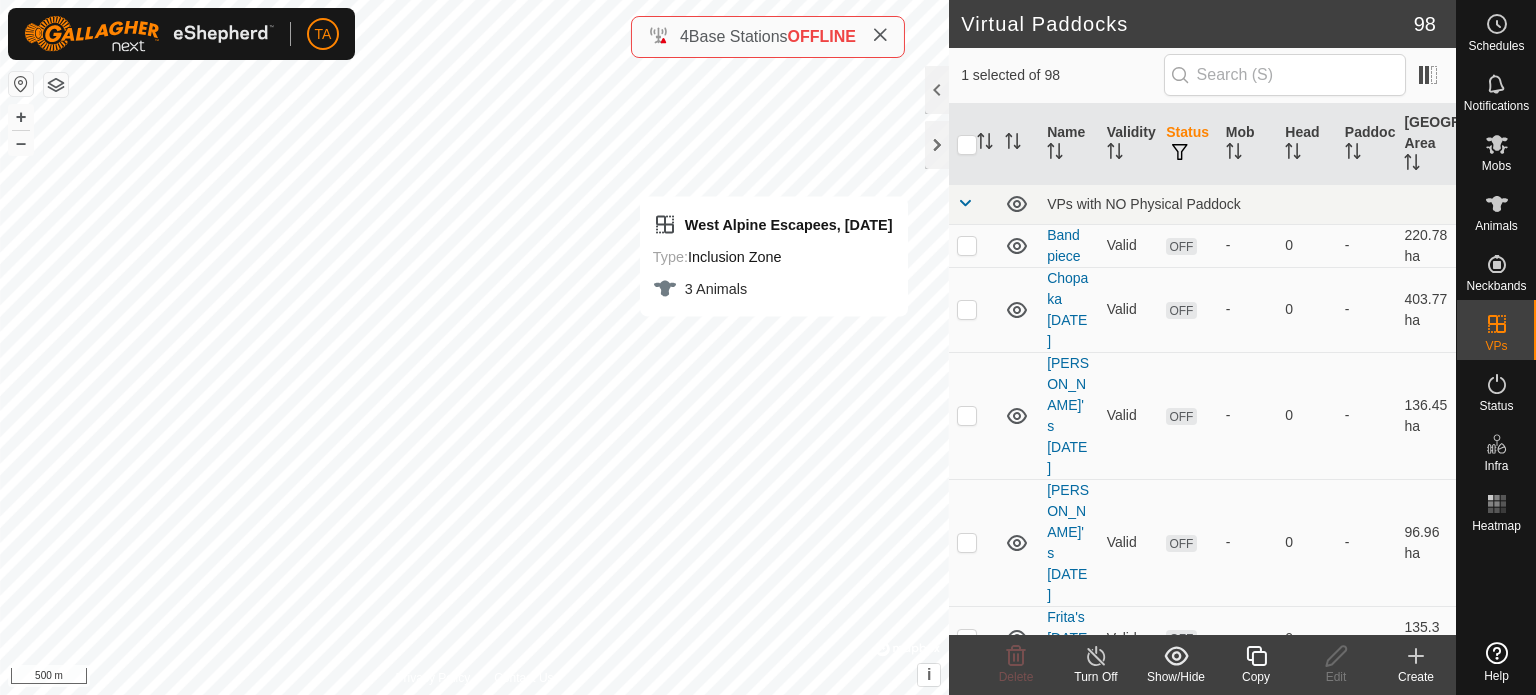 checkbox on "false" 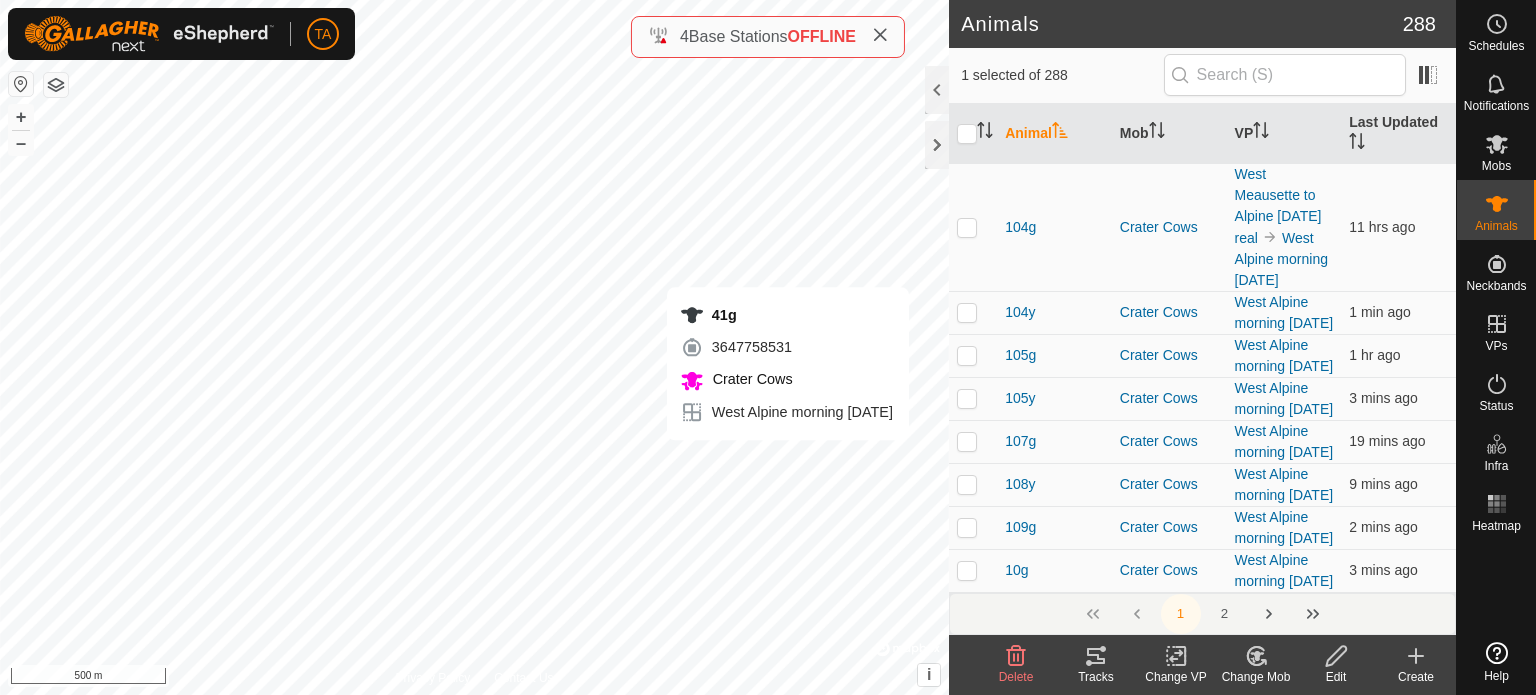 click on "41g
3647758531
Crater Cows
West Alpine morning [DATE] + – ⇧ i ©  Mapbox , ©  OpenStreetMap ,  Improve this map 500 m" at bounding box center (474, 347) 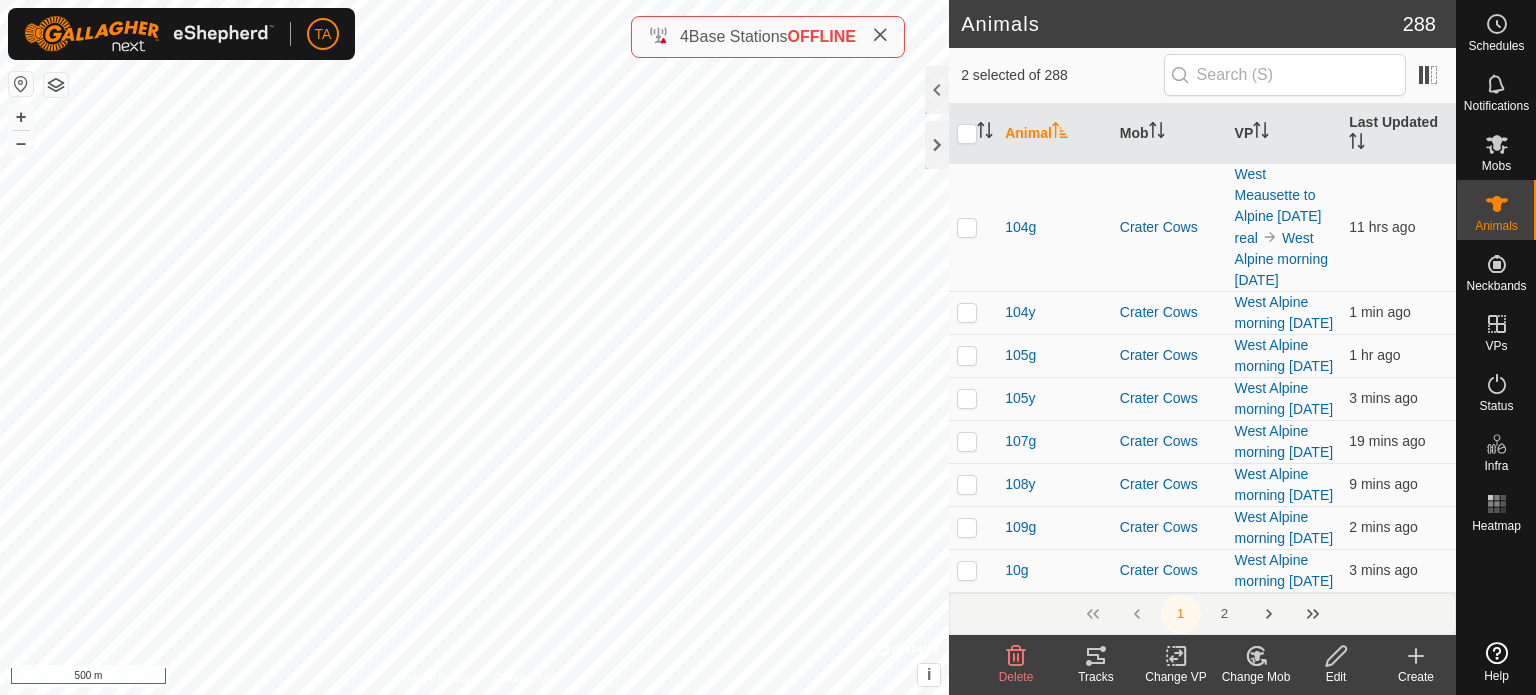 click 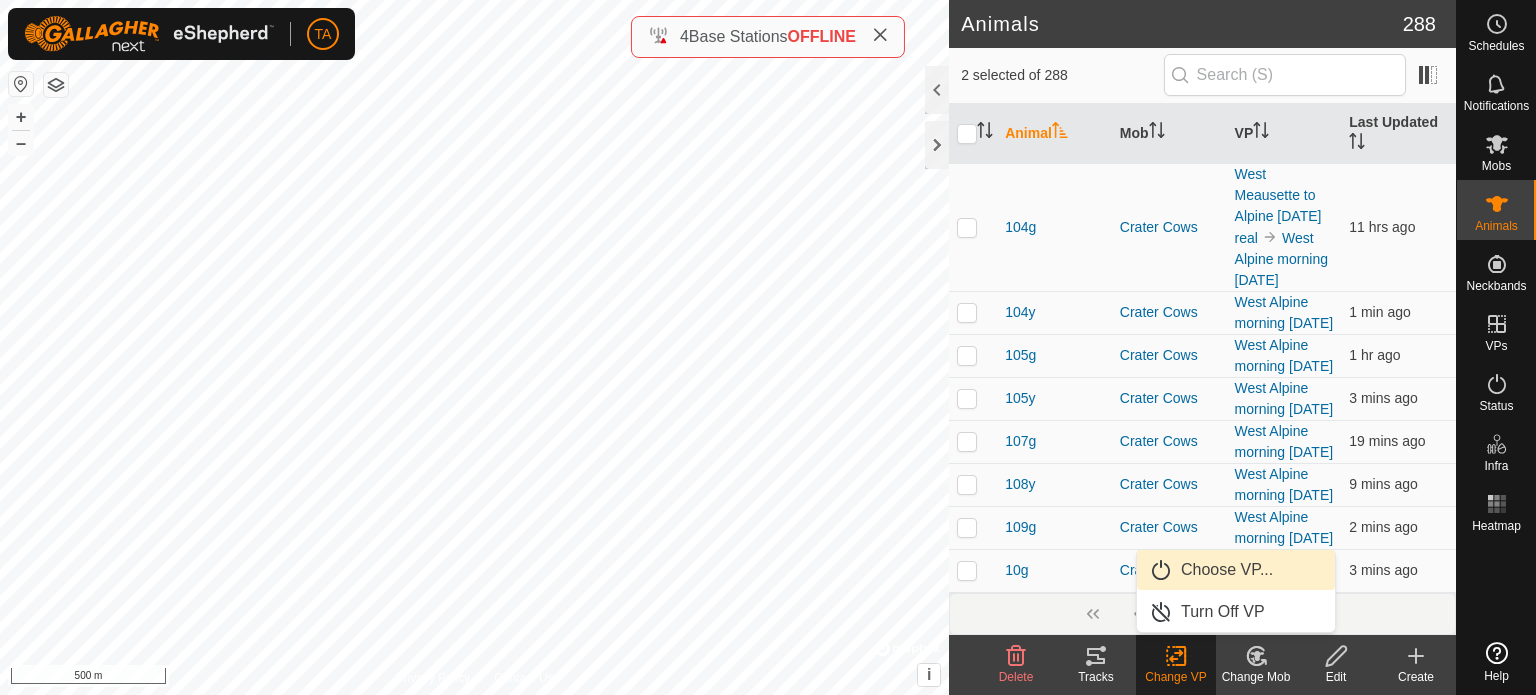 click on "Choose VP..." at bounding box center [1236, 570] 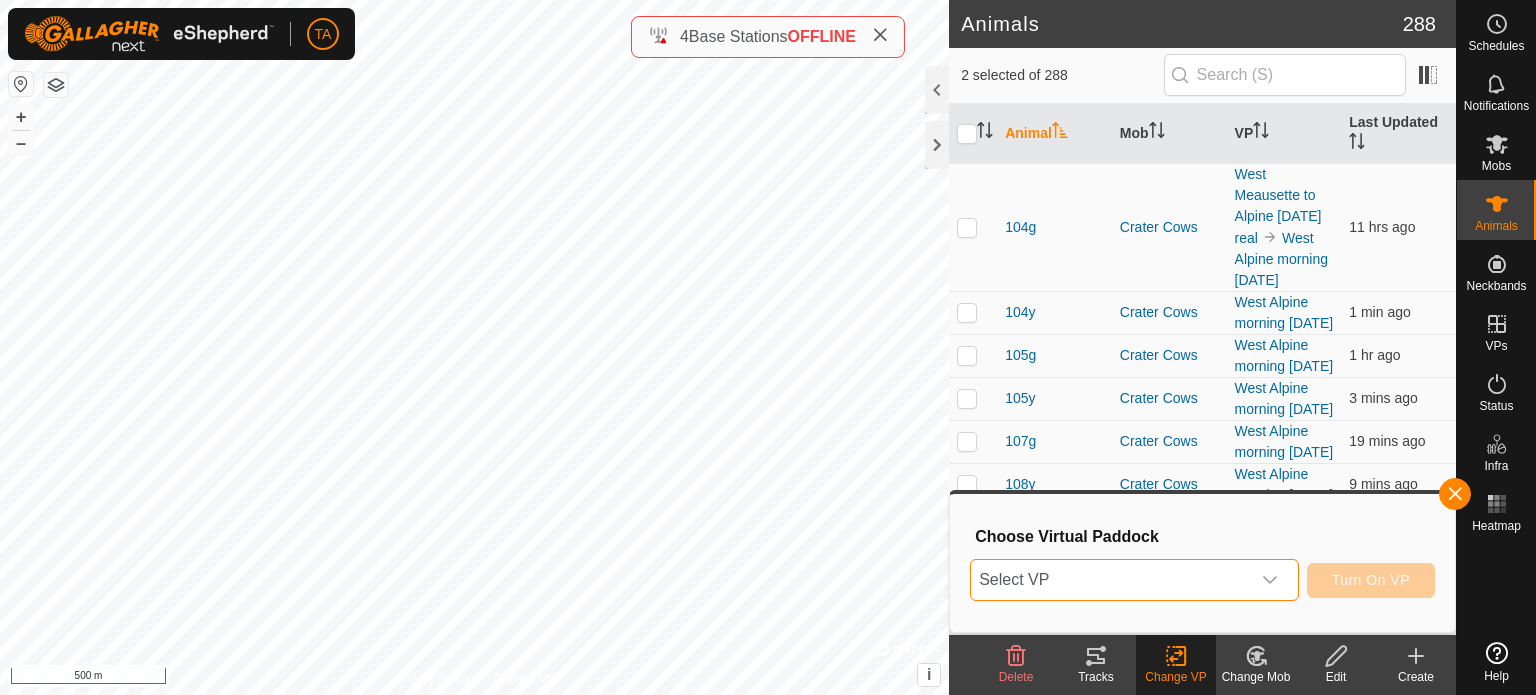 click on "Select VP" at bounding box center [1110, 580] 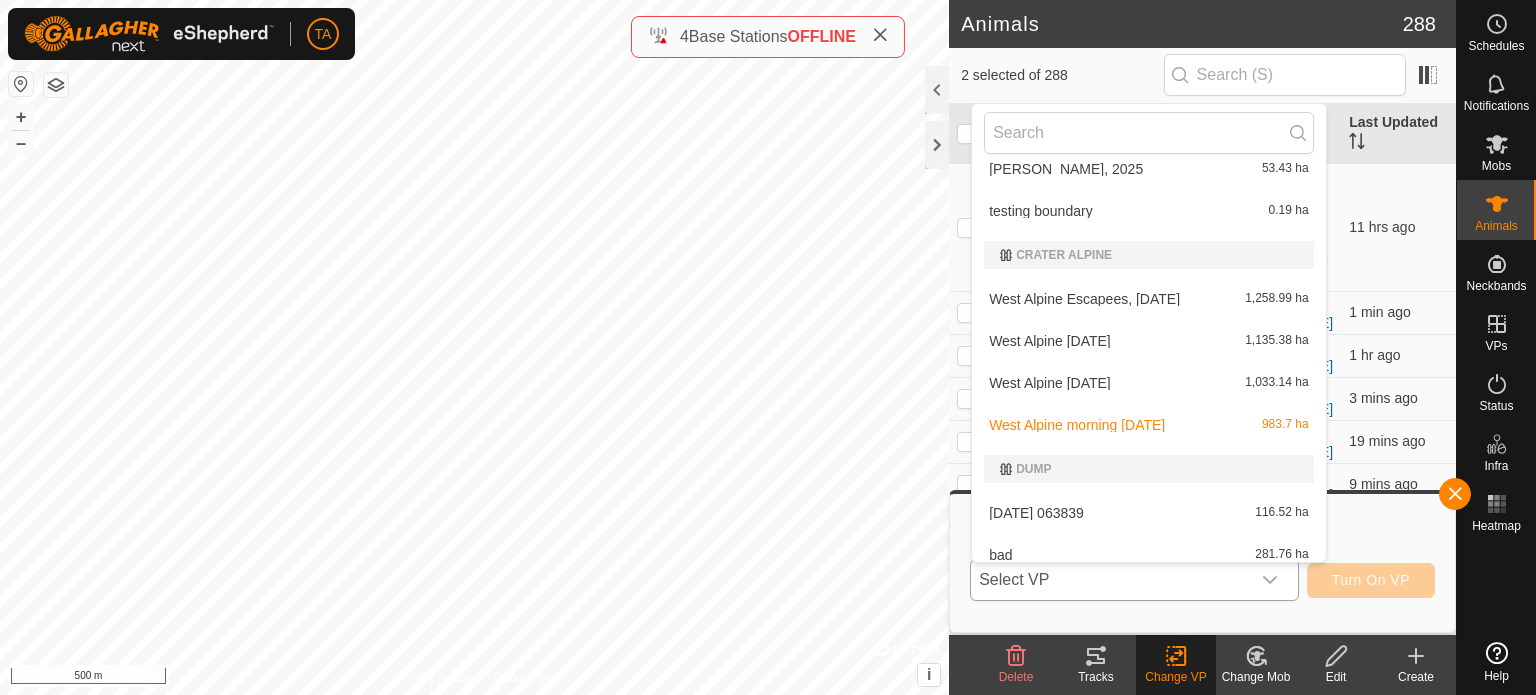 scroll, scrollTop: 564, scrollLeft: 0, axis: vertical 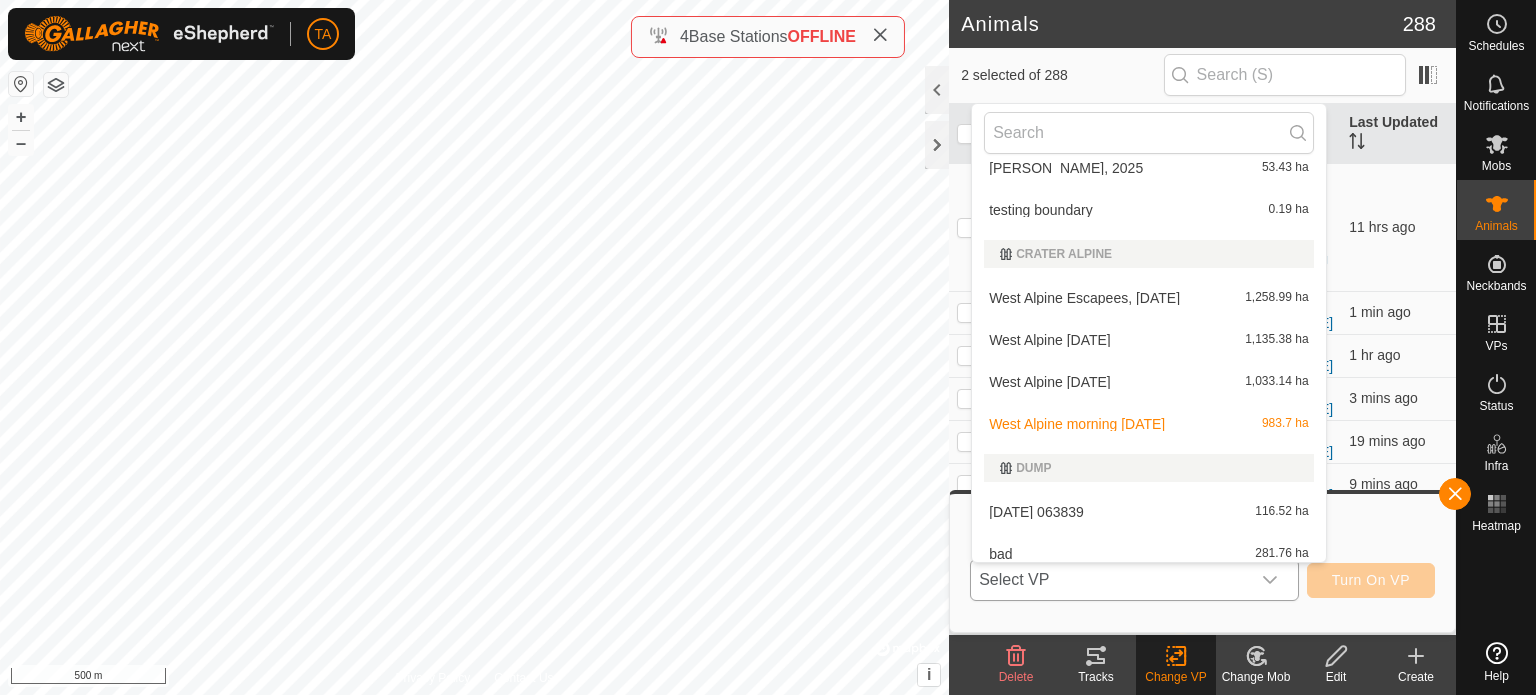 click on "West Alpine Escapees, [DATE]  1,258.99 ha" at bounding box center (1148, 298) 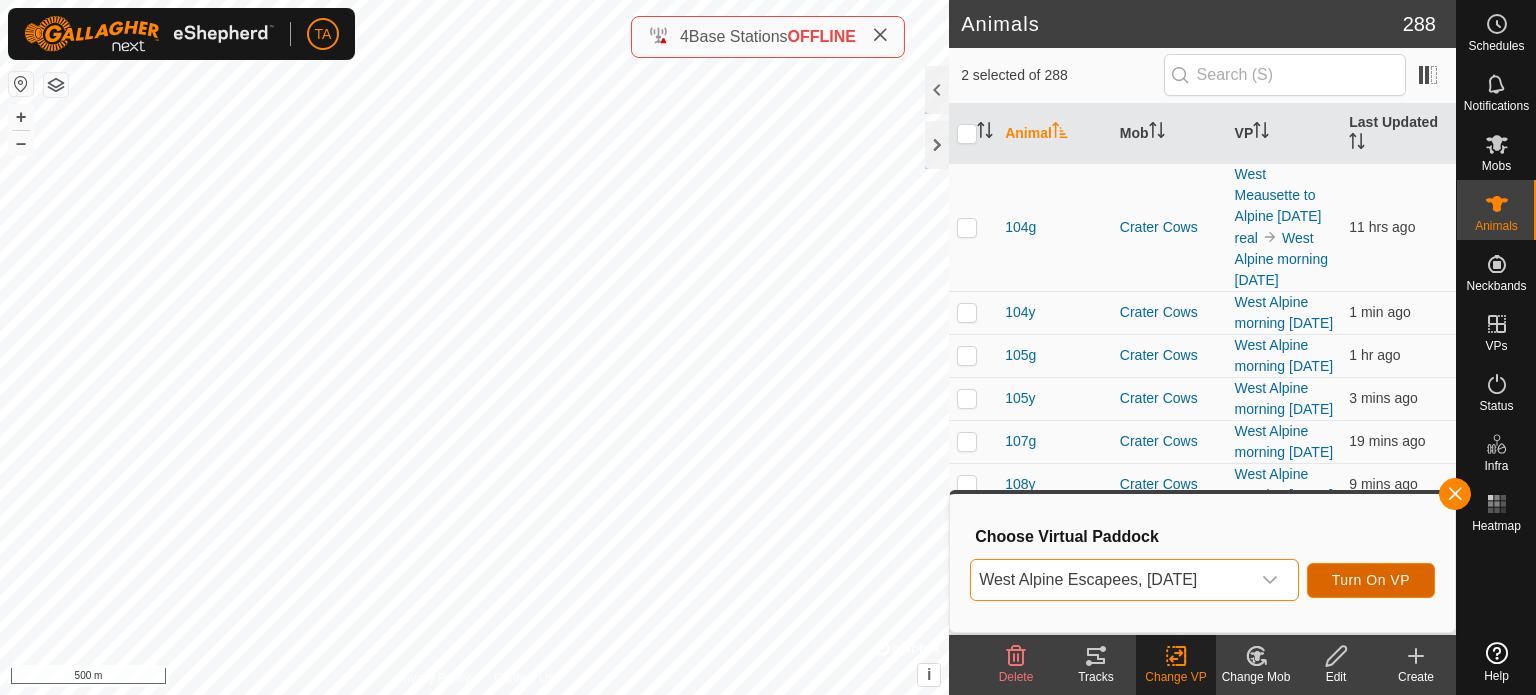click on "Turn On VP" at bounding box center (1371, 580) 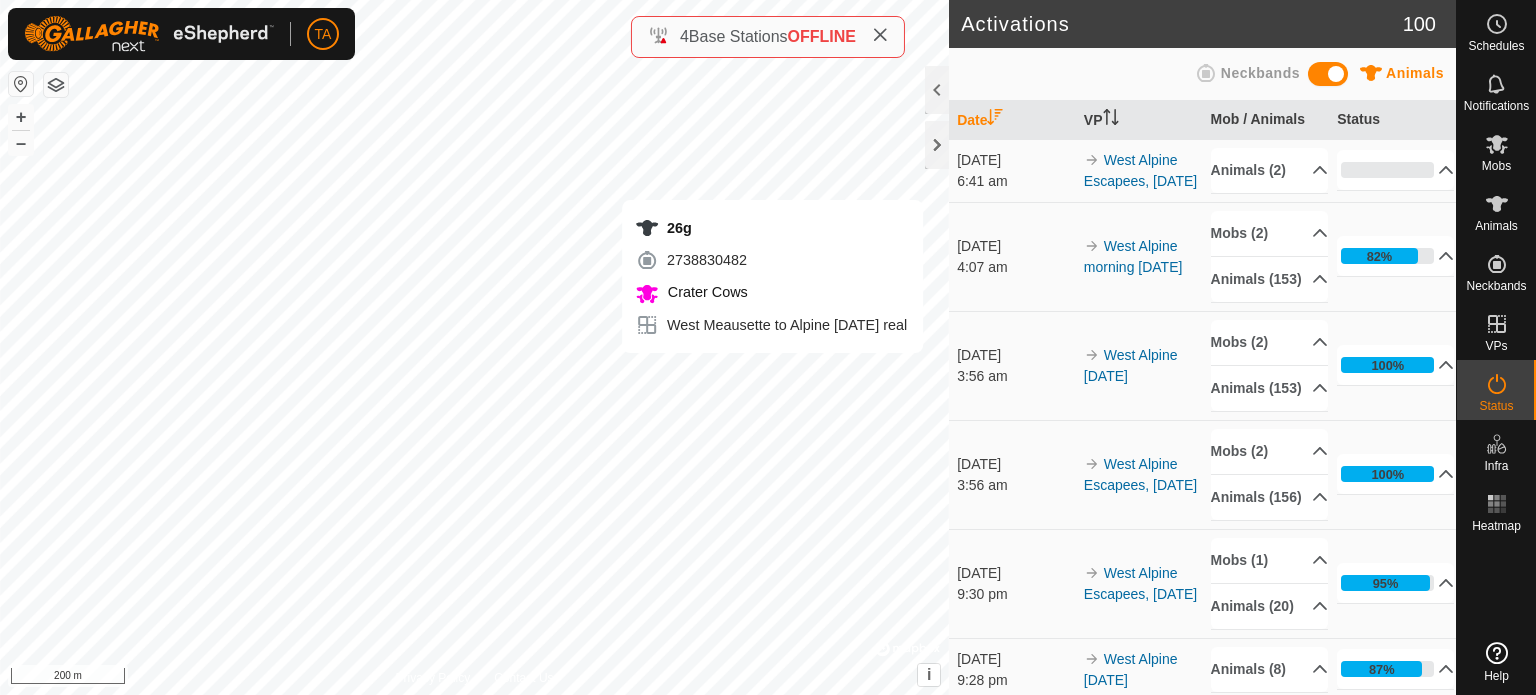 click on "26g
2738830482
Crater Cows
West Meausette to Alpine [DATE] real + – ⇧ i ©  Mapbox , ©  OpenStreetMap ,  Improve this map 200 m" at bounding box center (474, 347) 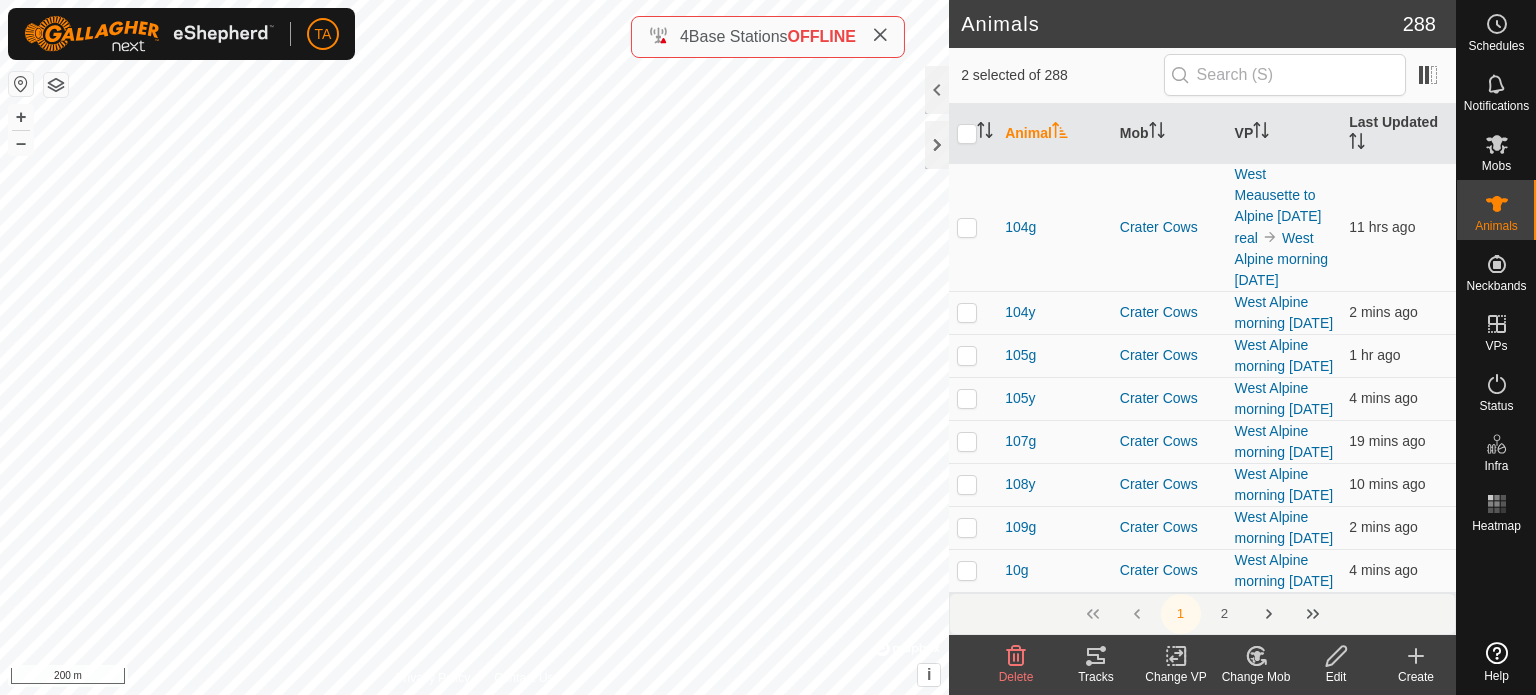 checkbox on "true" 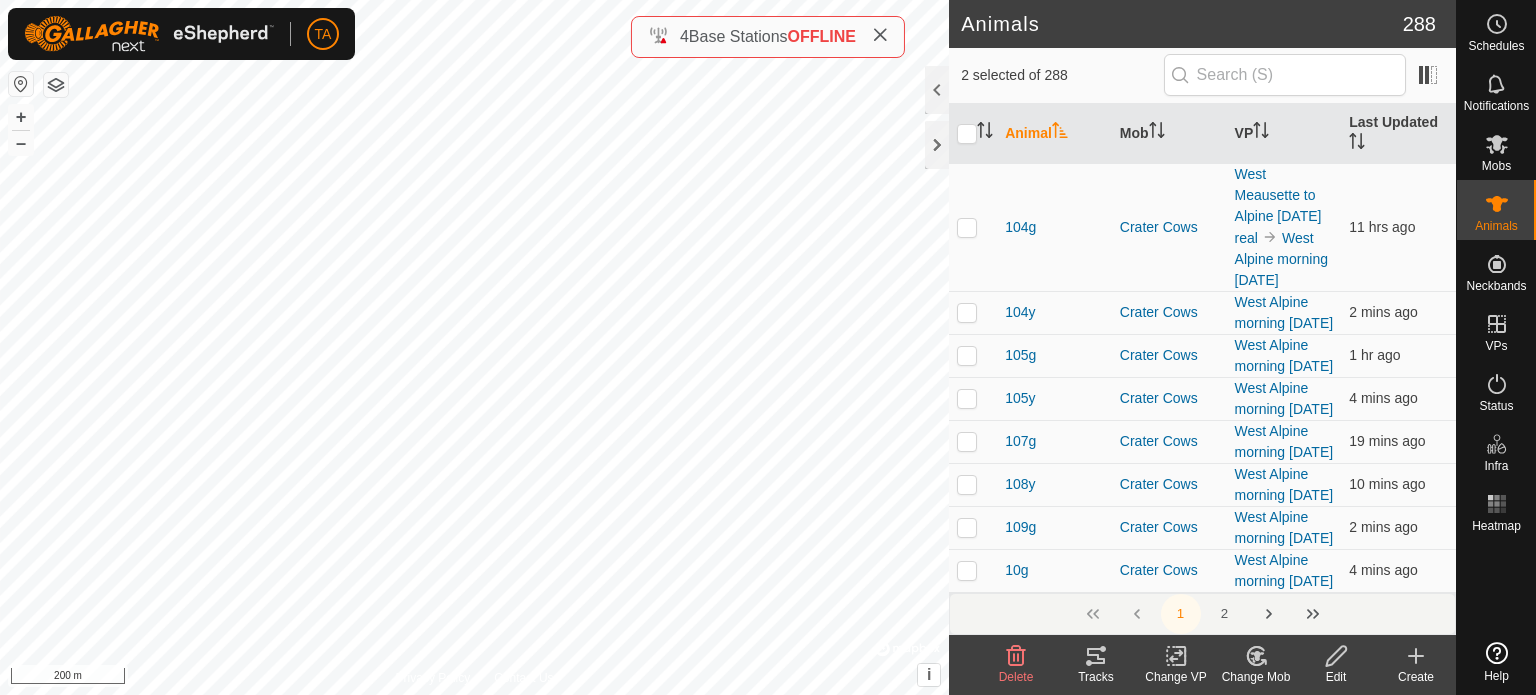 click 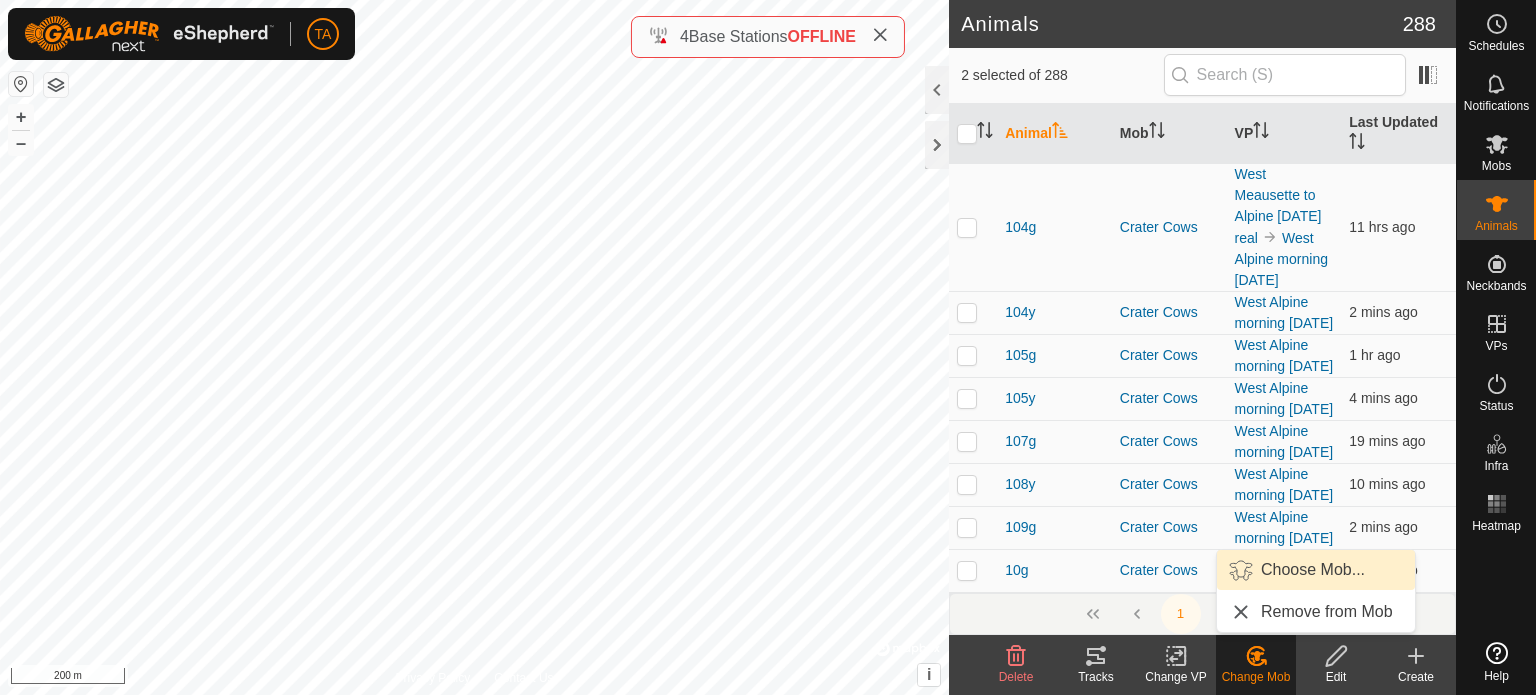 click on "Choose Mob..." at bounding box center (1316, 570) 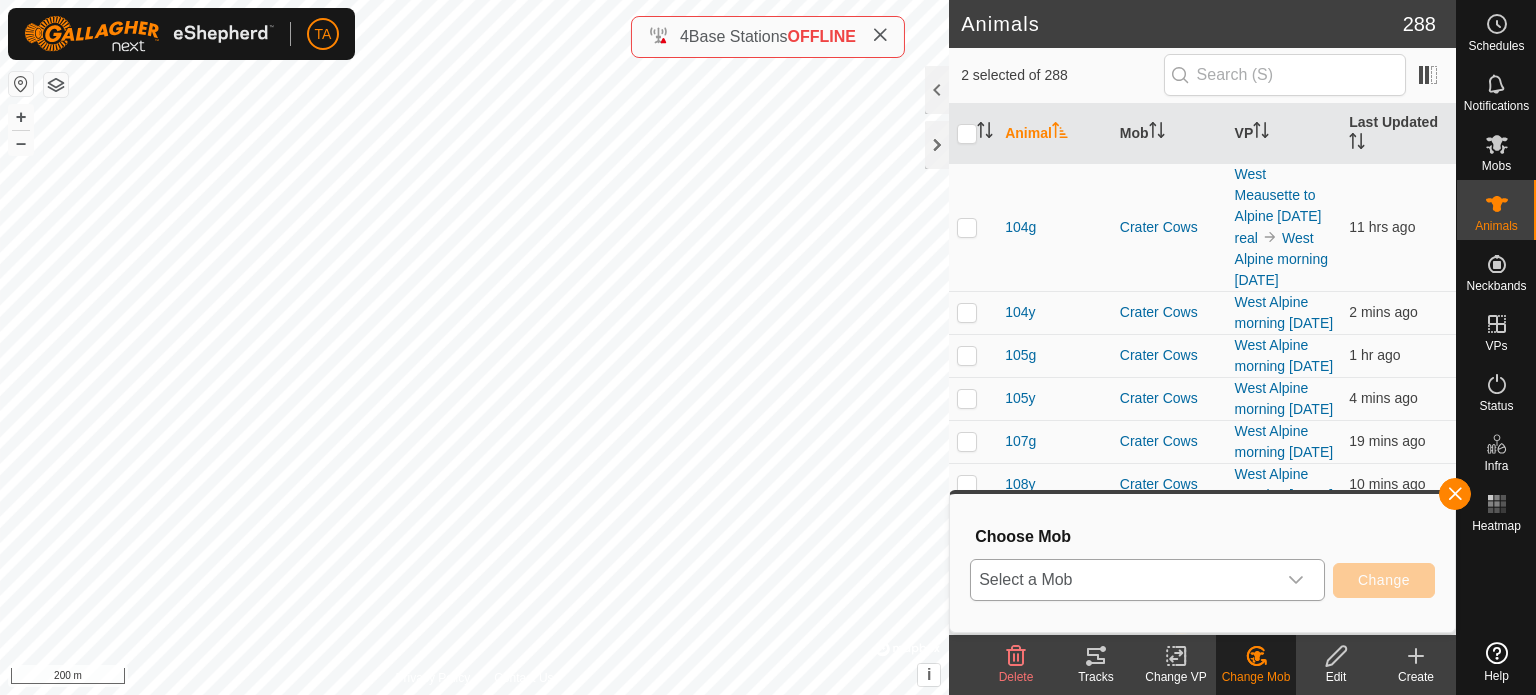 click on "Select a Mob" at bounding box center [1123, 580] 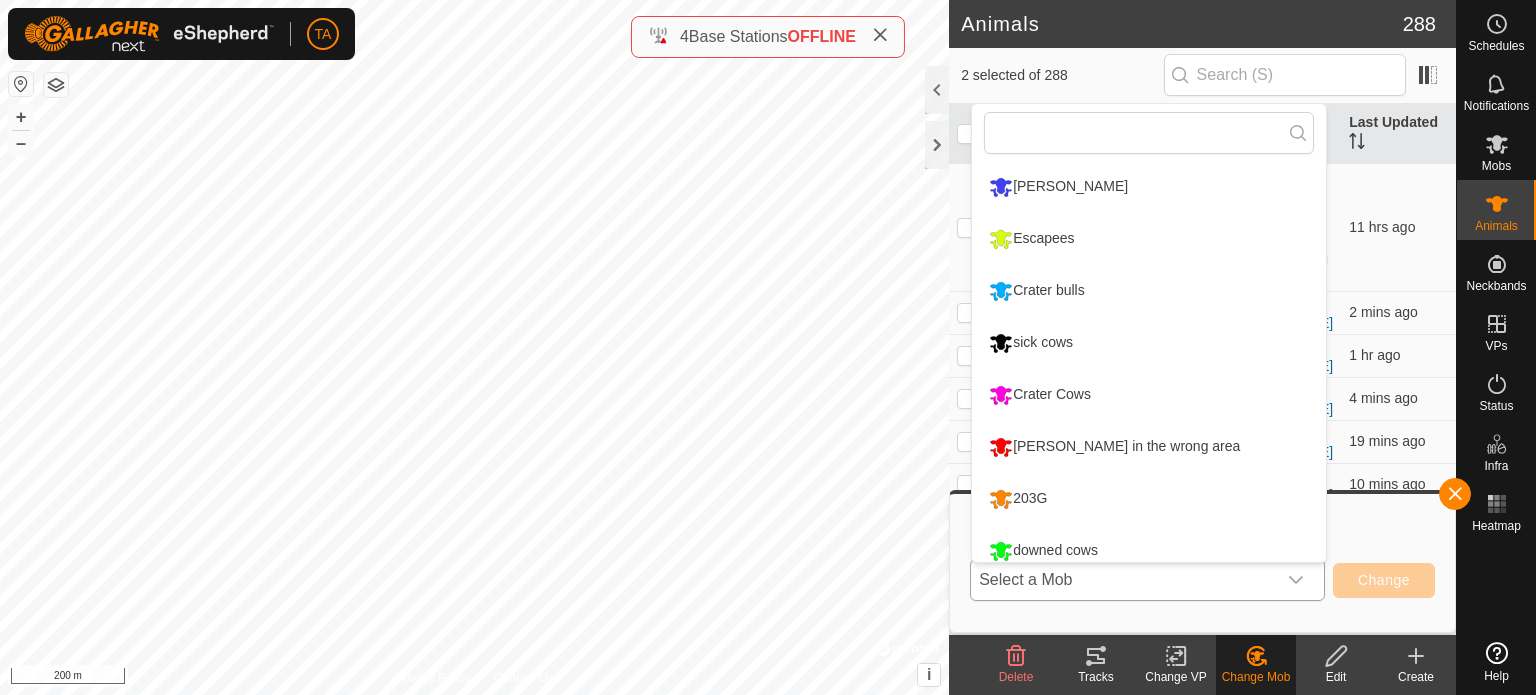 scroll, scrollTop: 14, scrollLeft: 0, axis: vertical 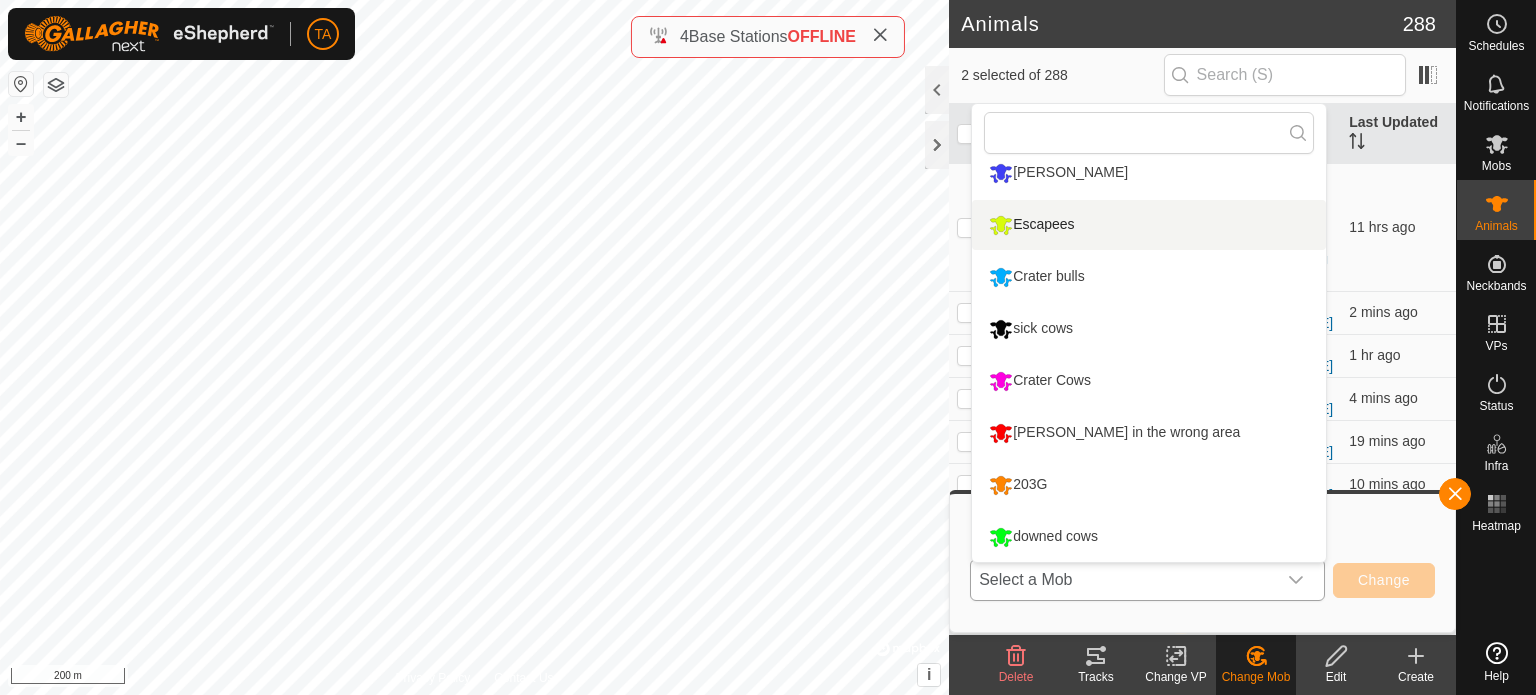 click on "Escapees" at bounding box center [1149, 225] 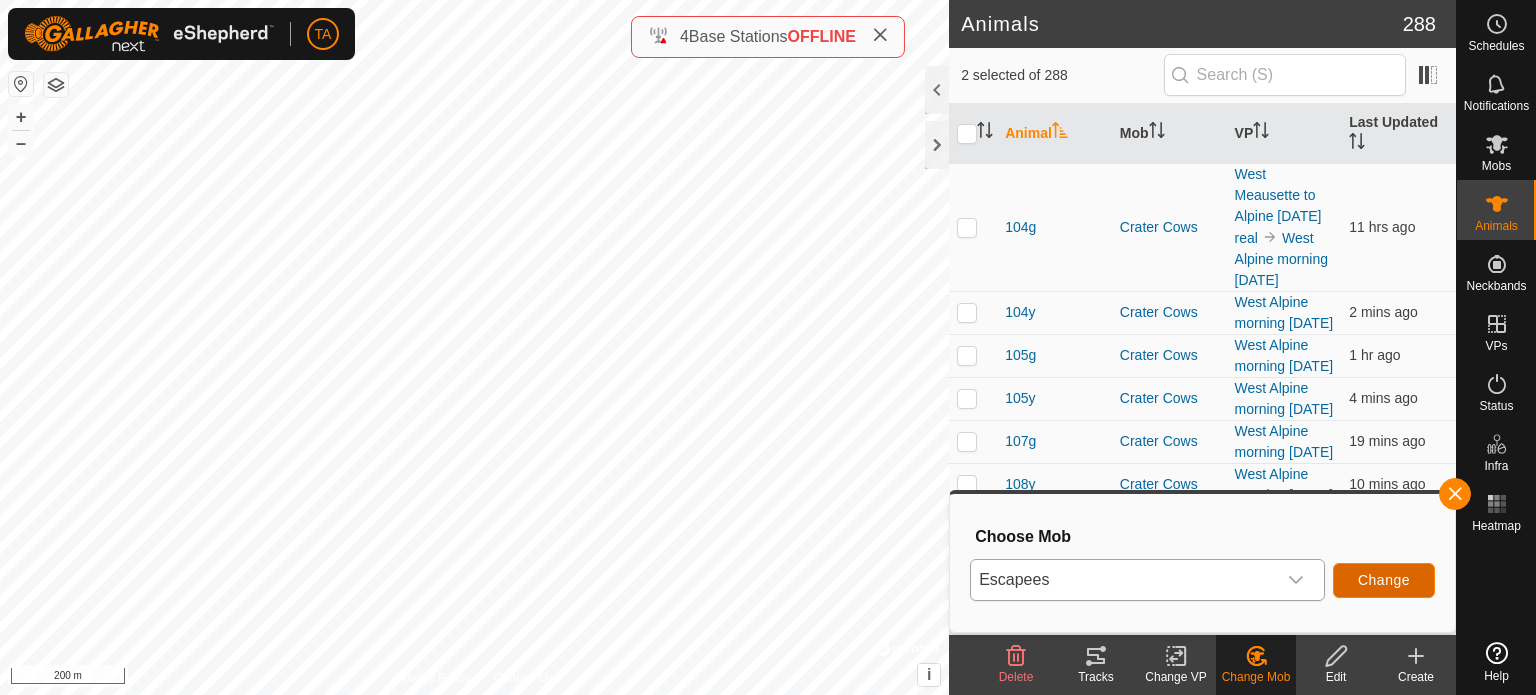 click on "Change" at bounding box center [1384, 580] 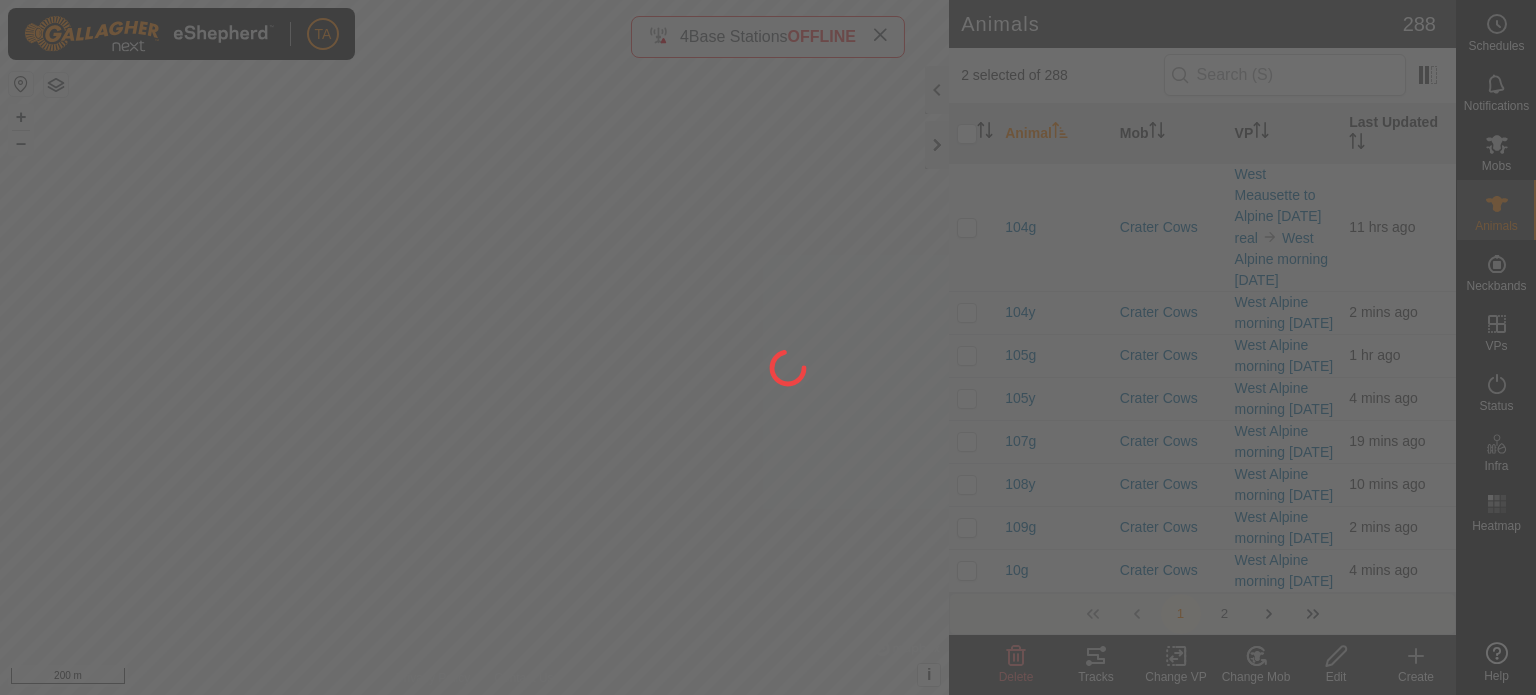 checkbox on "false" 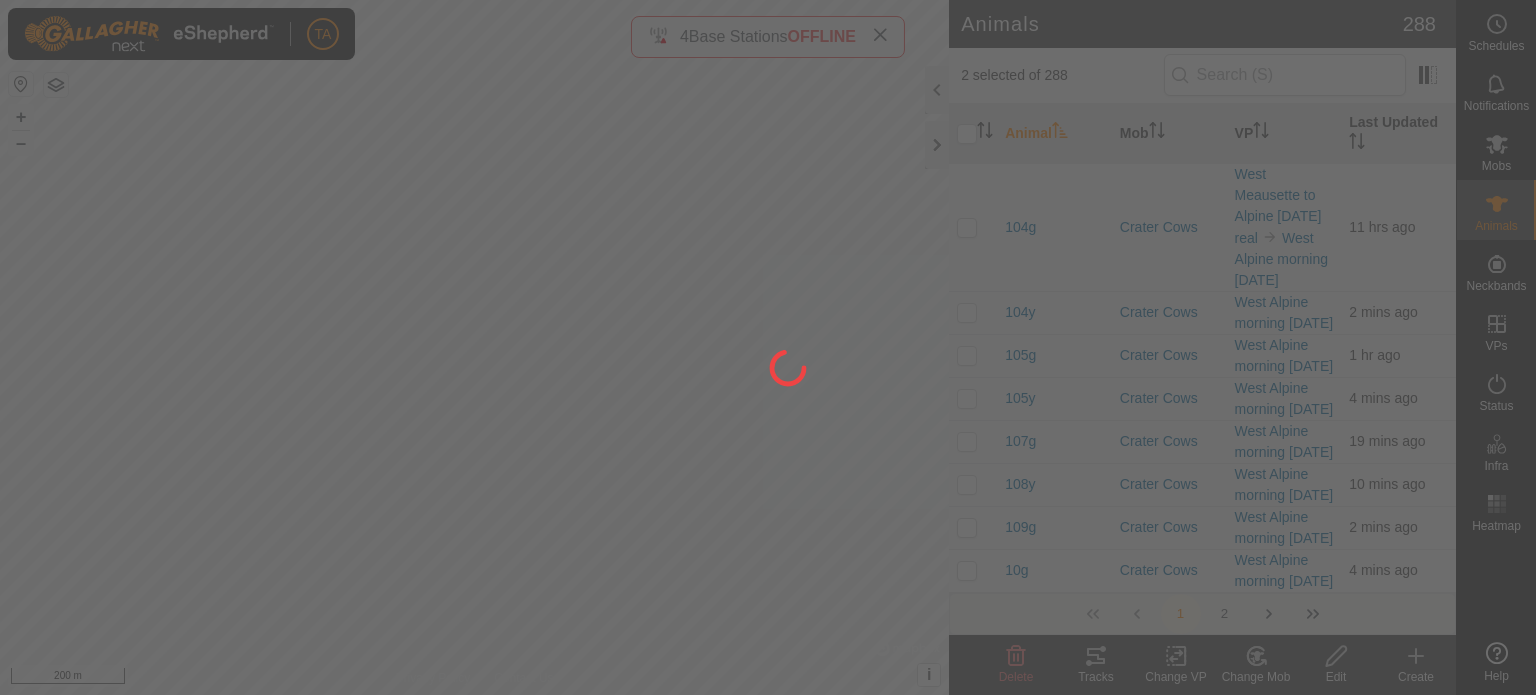 checkbox on "false" 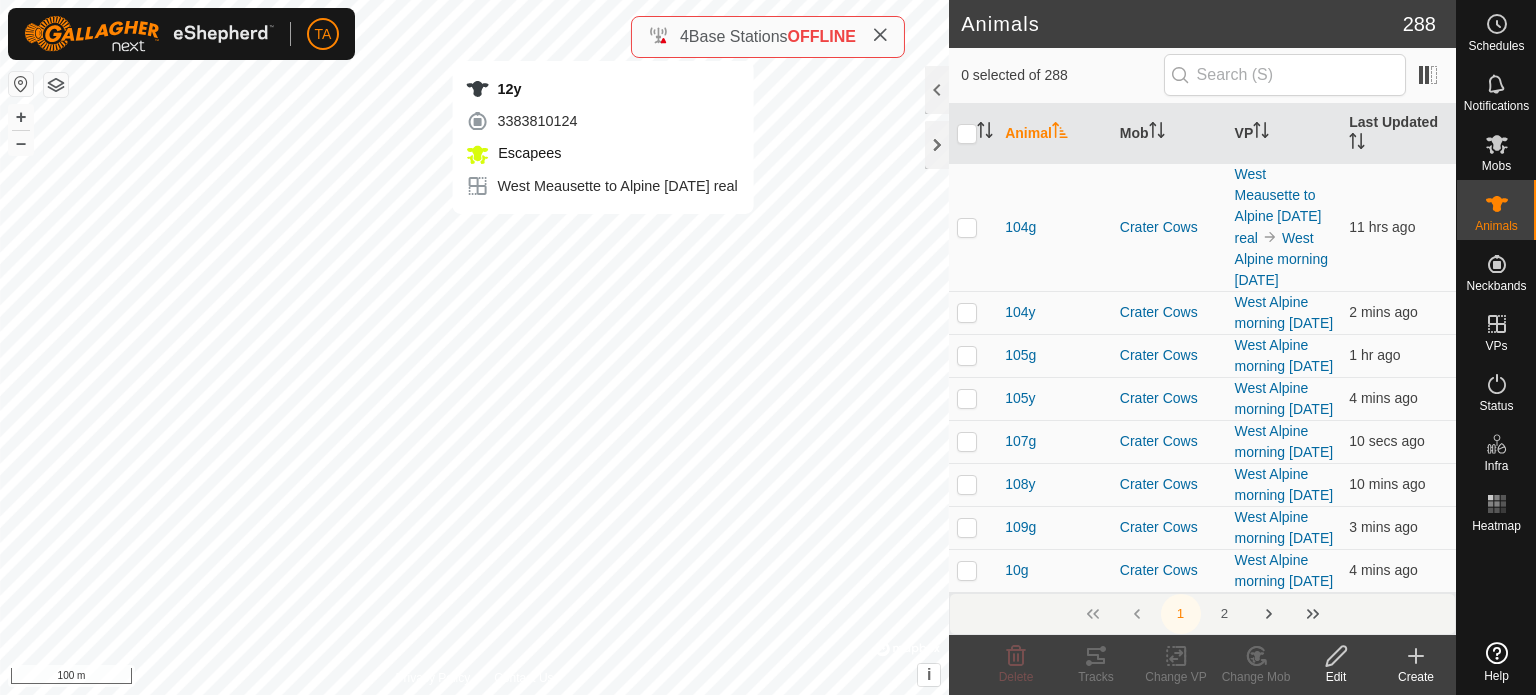 click on "12y
3383810124
Escapees
West Meausette to Alpine [DATE] real + – ⇧ i ©  Mapbox , ©  OpenStreetMap ,  Improve this map 100 m" at bounding box center (474, 347) 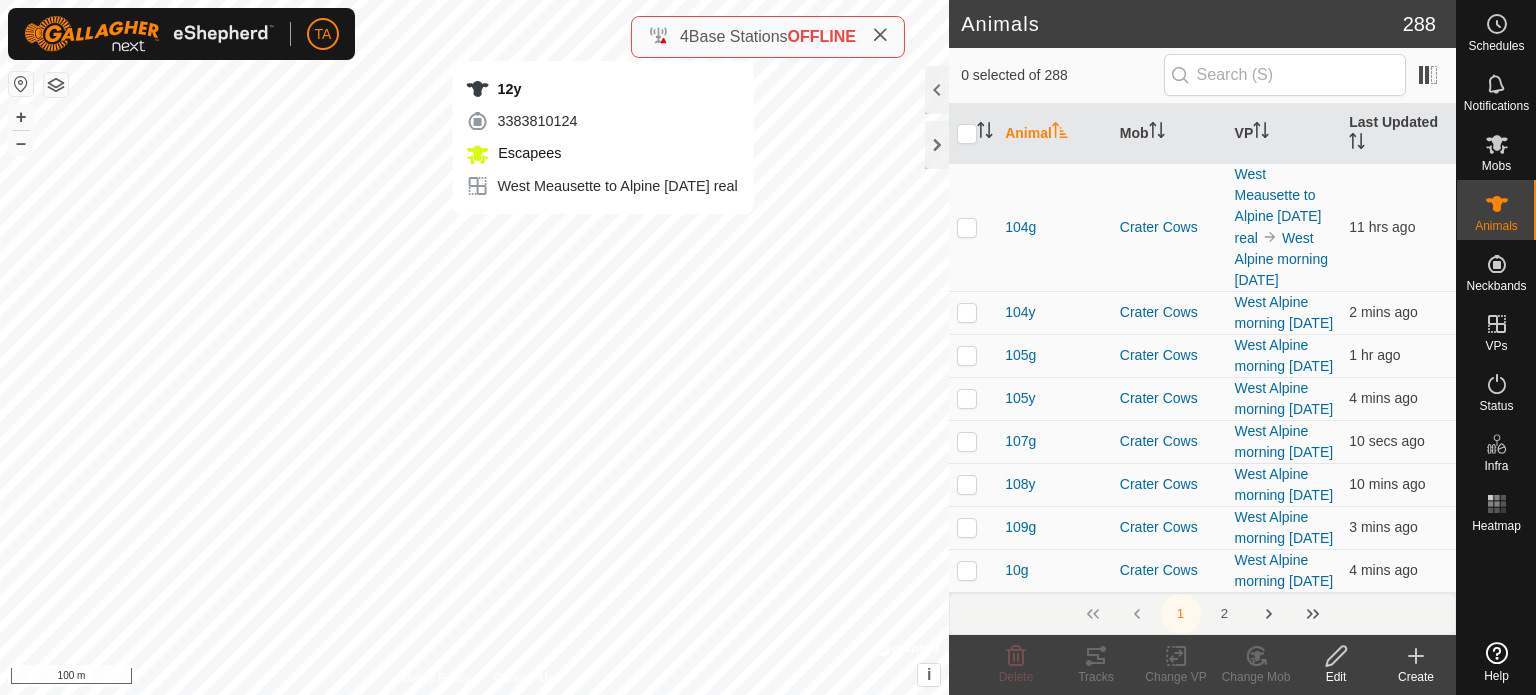 checkbox on "true" 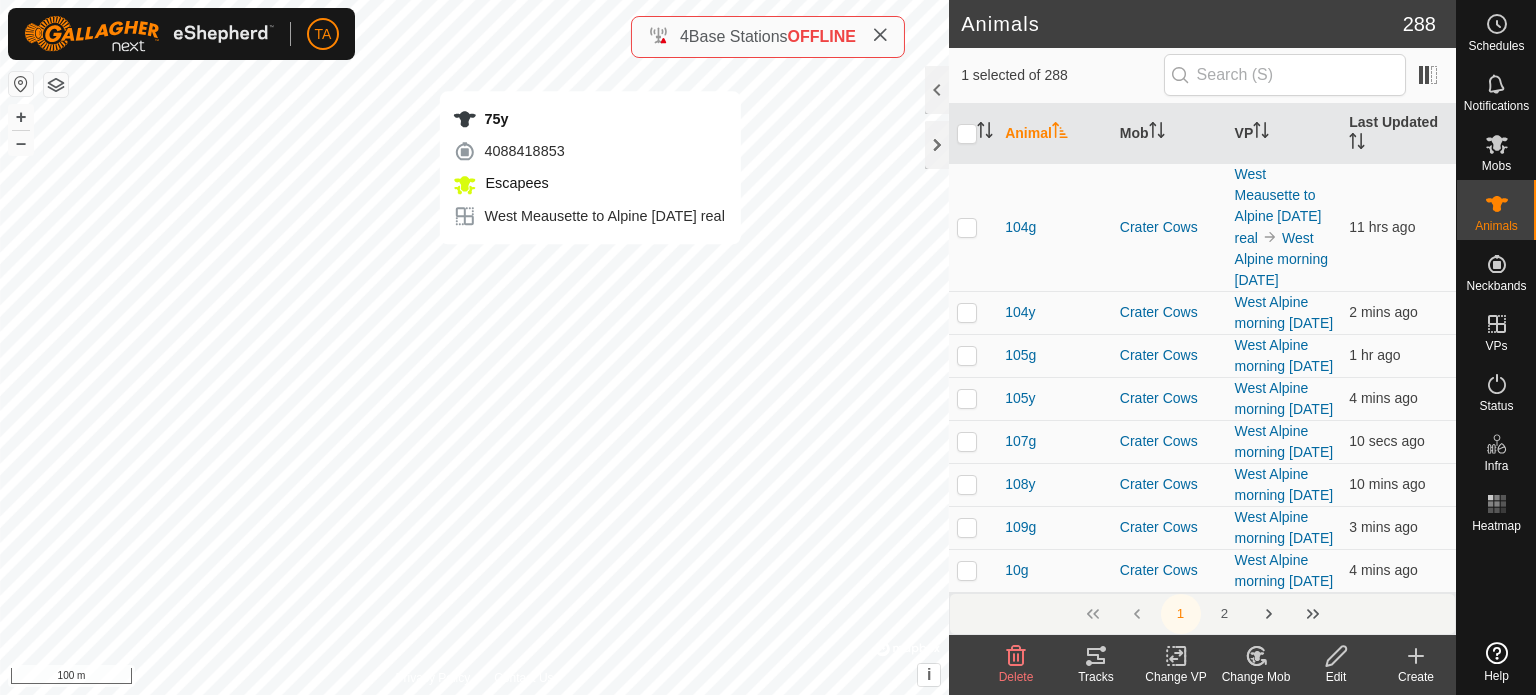 click on "75y
4088418853
Escapees
West Meausette to Alpine [DATE] real + – ⇧ i ©  Mapbox , ©  OpenStreetMap ,  Improve this map 100 m" at bounding box center [474, 347] 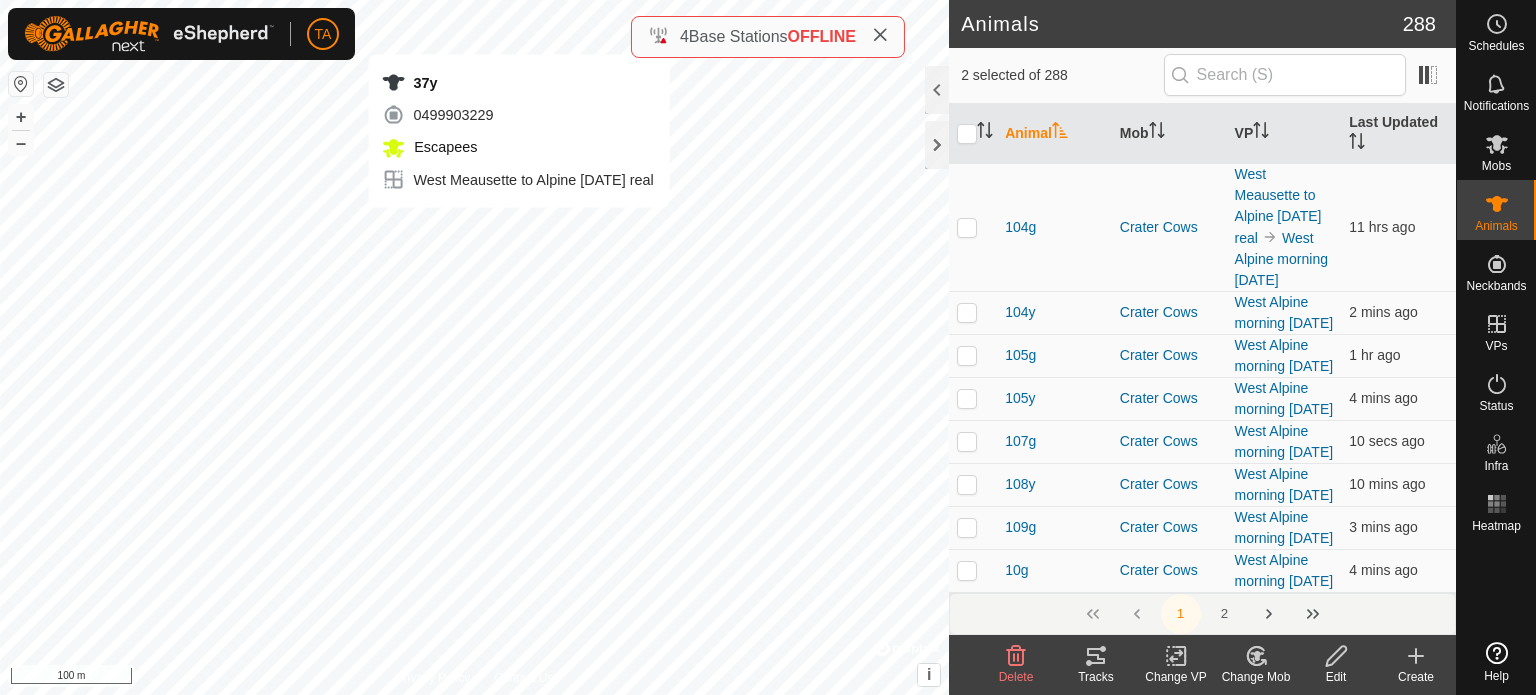 click on "37y
0499903229
Escapees
West Meausette to Alpine [DATE] real + – ⇧ i ©  Mapbox , ©  OpenStreetMap ,  Improve this map 100 m" at bounding box center [474, 347] 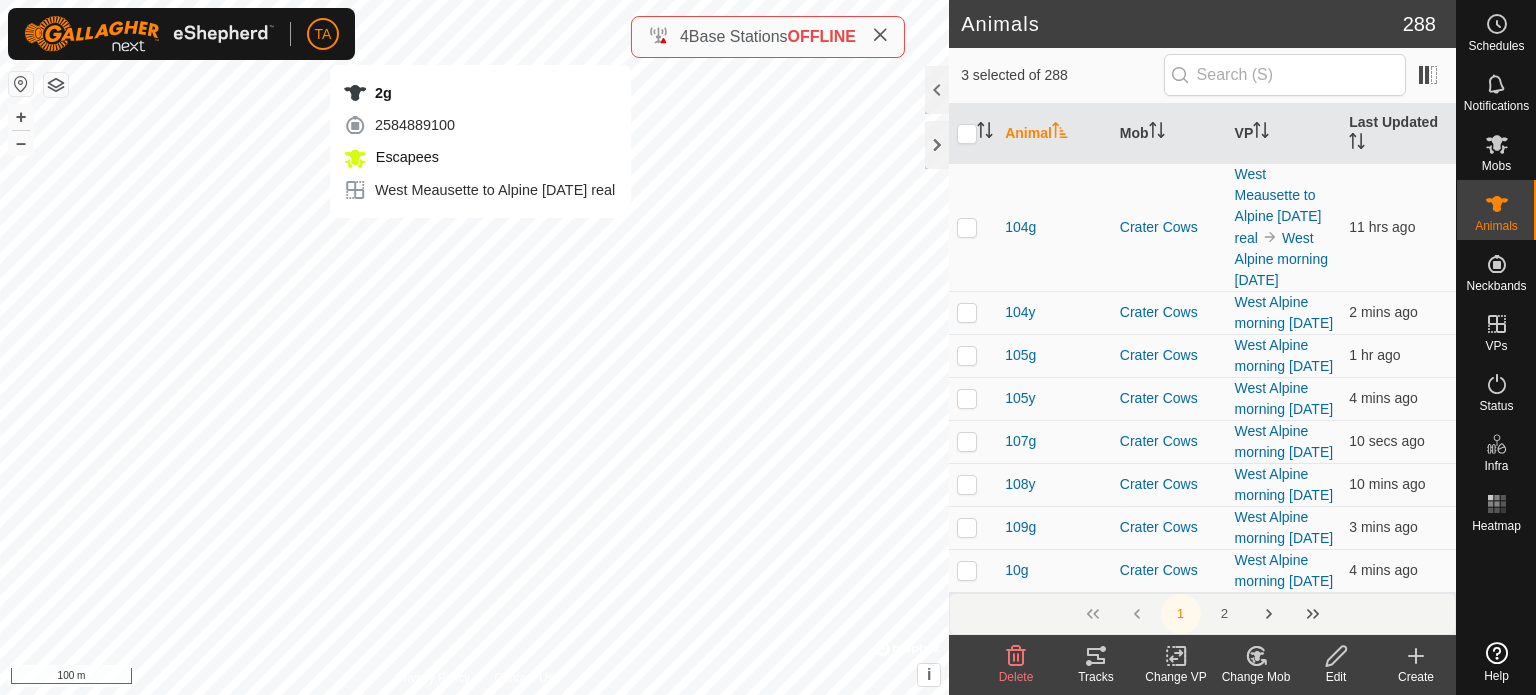 click on "2g
2584889100
Escapees
West Meausette to Alpine [DATE] real + – ⇧ i ©  Mapbox , ©  OpenStreetMap ,  Improve this map 100 m" at bounding box center [474, 347] 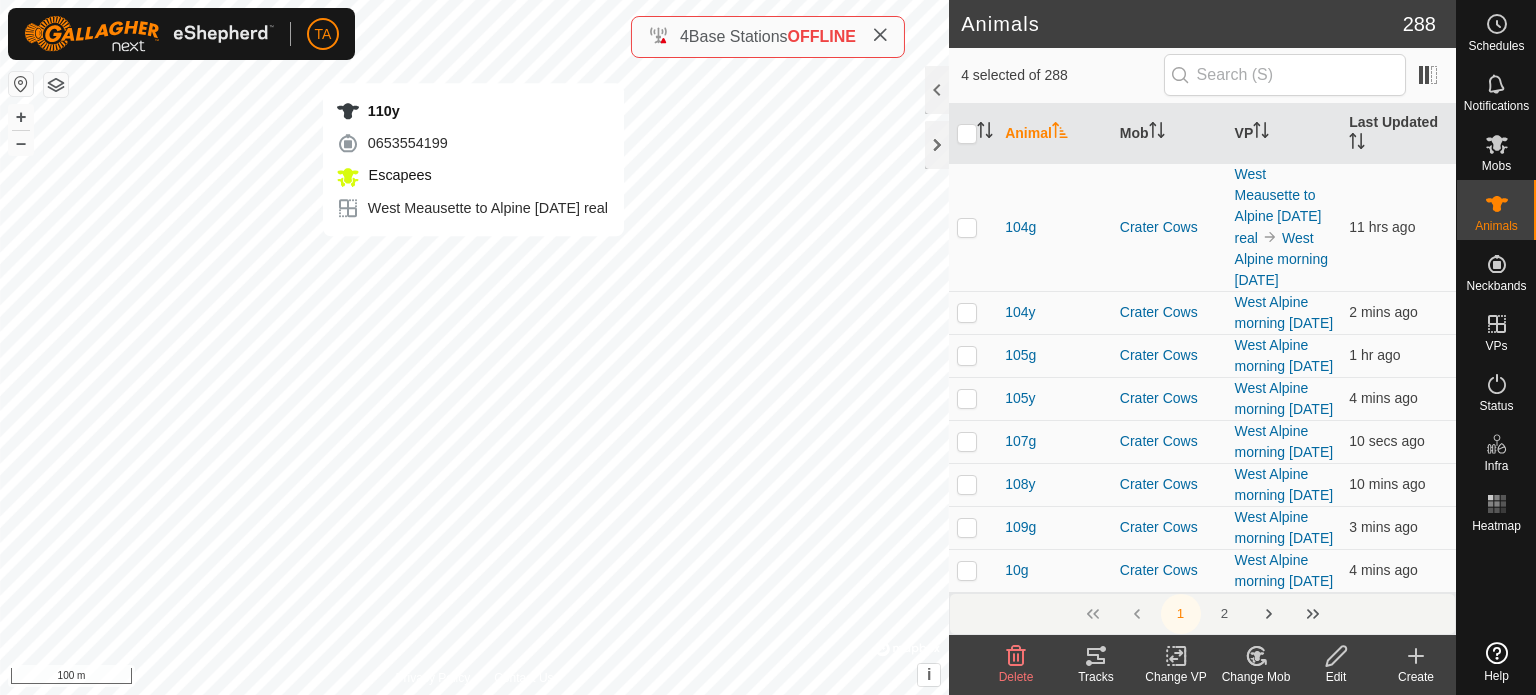 click on "110y
0653554199
Escapees
West Meausette to Alpine [DATE] real + – ⇧ i ©  Mapbox , ©  OpenStreetMap ,  Improve this map 100 m" at bounding box center (474, 347) 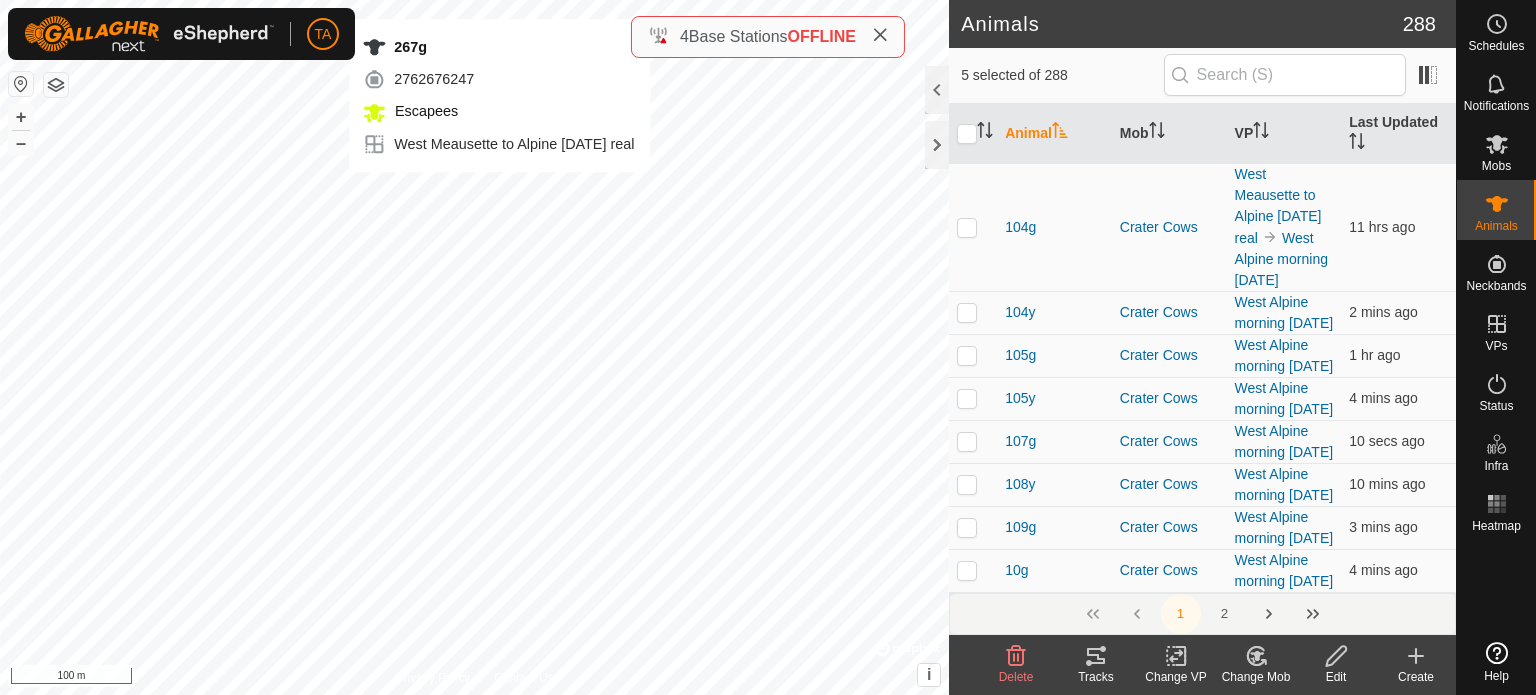 click on "267g
2762676247
Escapees
West Meausette to Alpine [DATE] real + – ⇧ i ©  Mapbox , ©  OpenStreetMap ,  Improve this map 100 m" at bounding box center [474, 347] 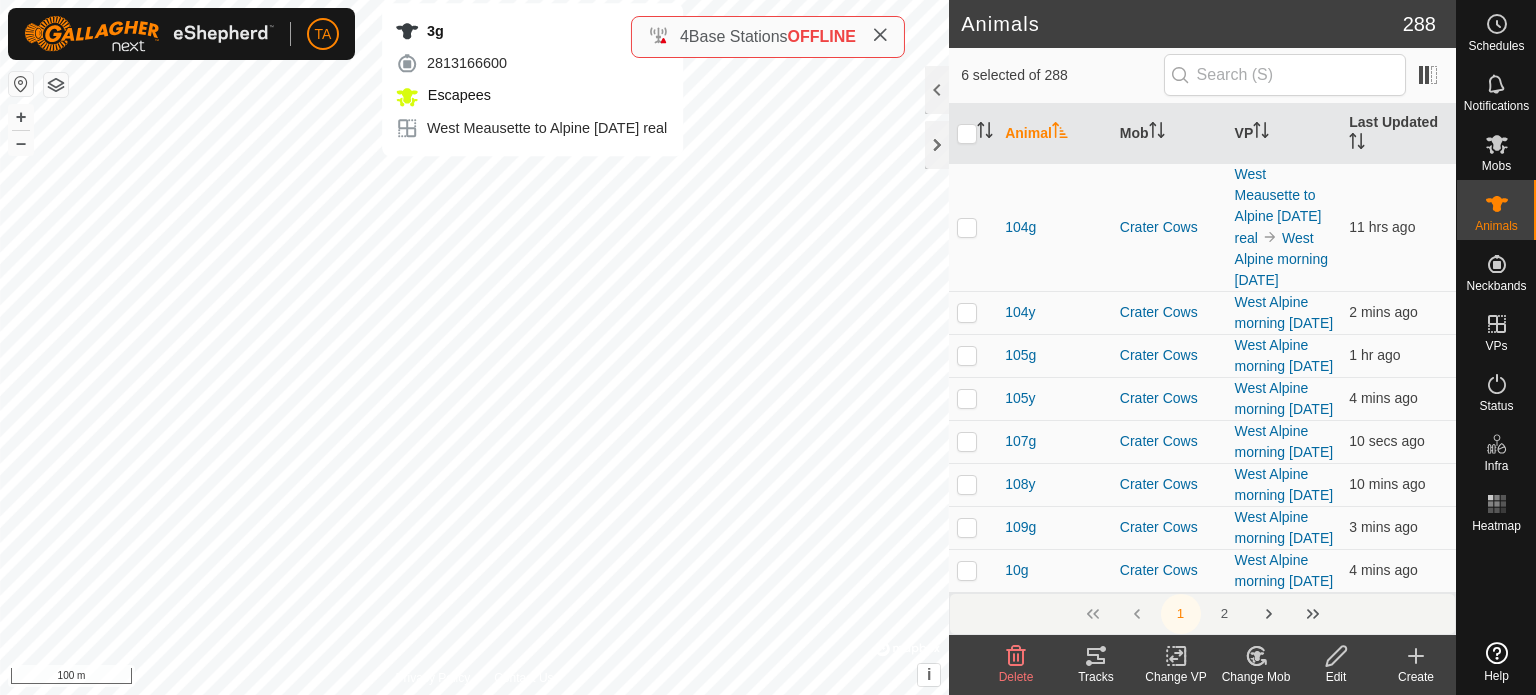 click on "3g
2813166600
Escapees
West Meausette to Alpine [DATE] real + – ⇧ i ©  Mapbox , ©  OpenStreetMap ,  Improve this map 100 m" at bounding box center (474, 347) 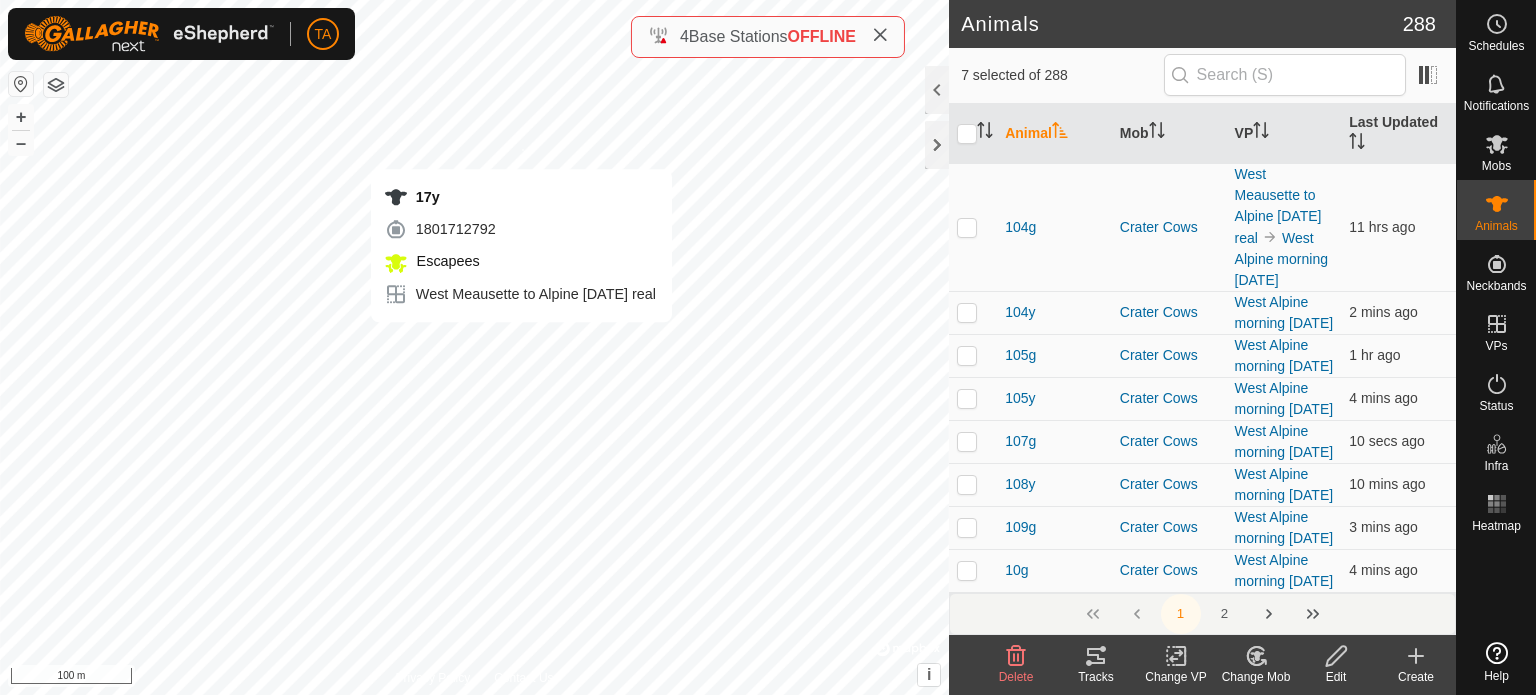 click on "17y
1801712792
Escapees
West Meausette to Alpine [DATE] real + – ⇧ i ©  Mapbox , ©  OpenStreetMap ,  Improve this map 100 m" at bounding box center (474, 347) 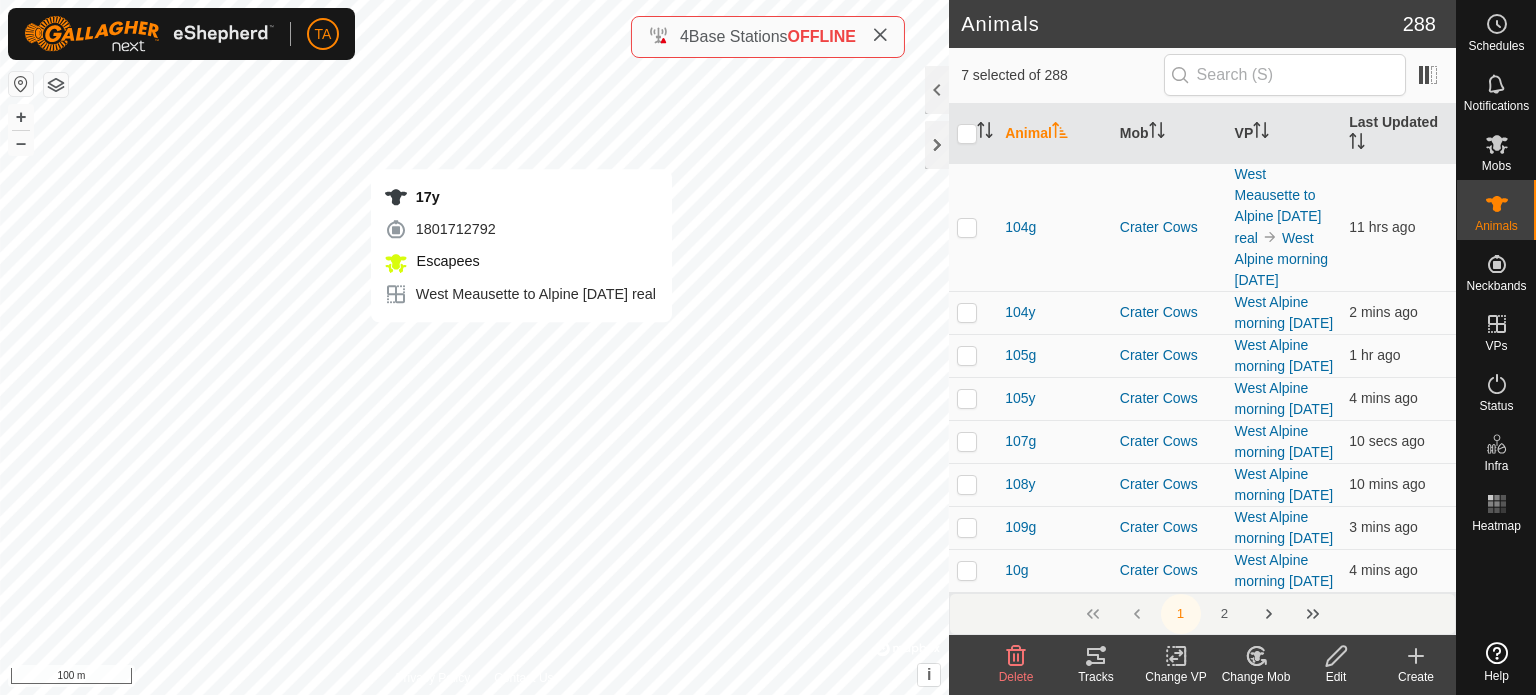 checkbox on "true" 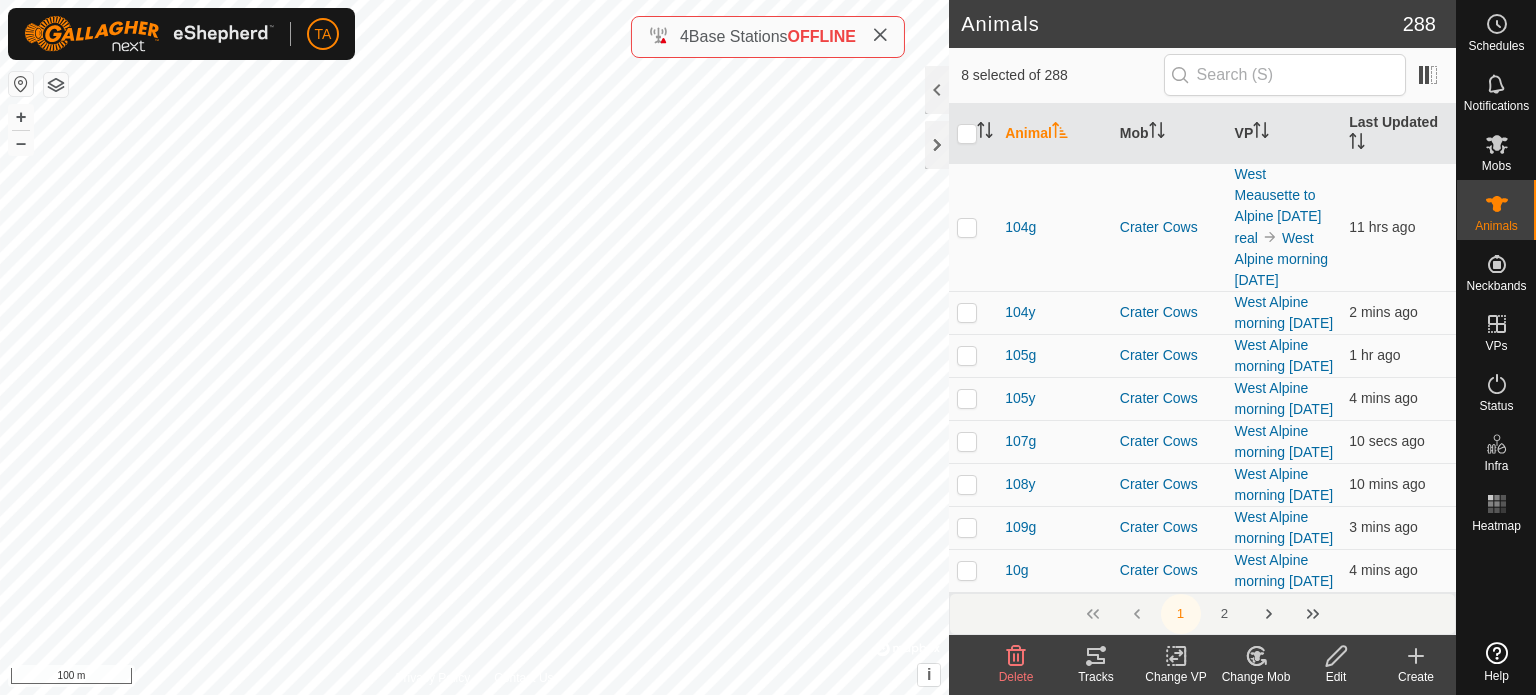 click on "Change VP" 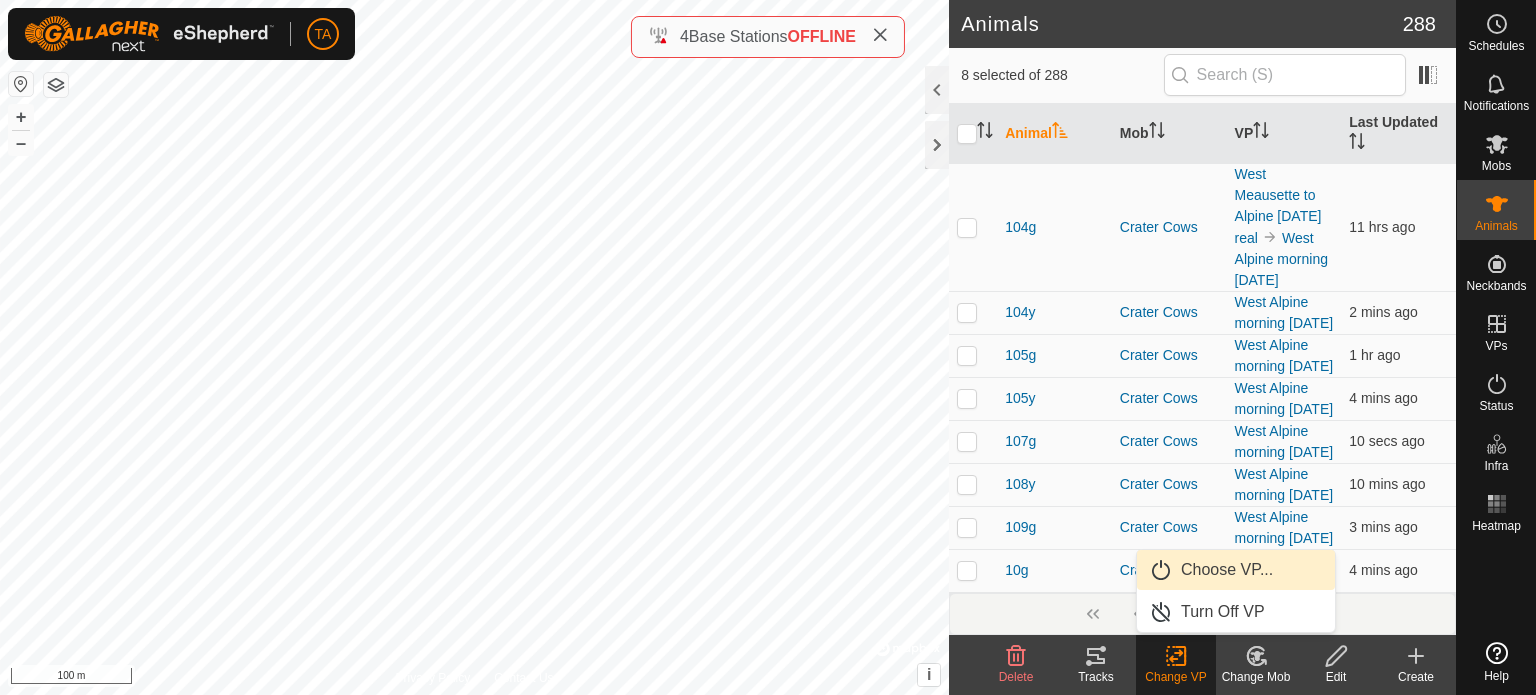 click on "Choose VP..." at bounding box center [1236, 570] 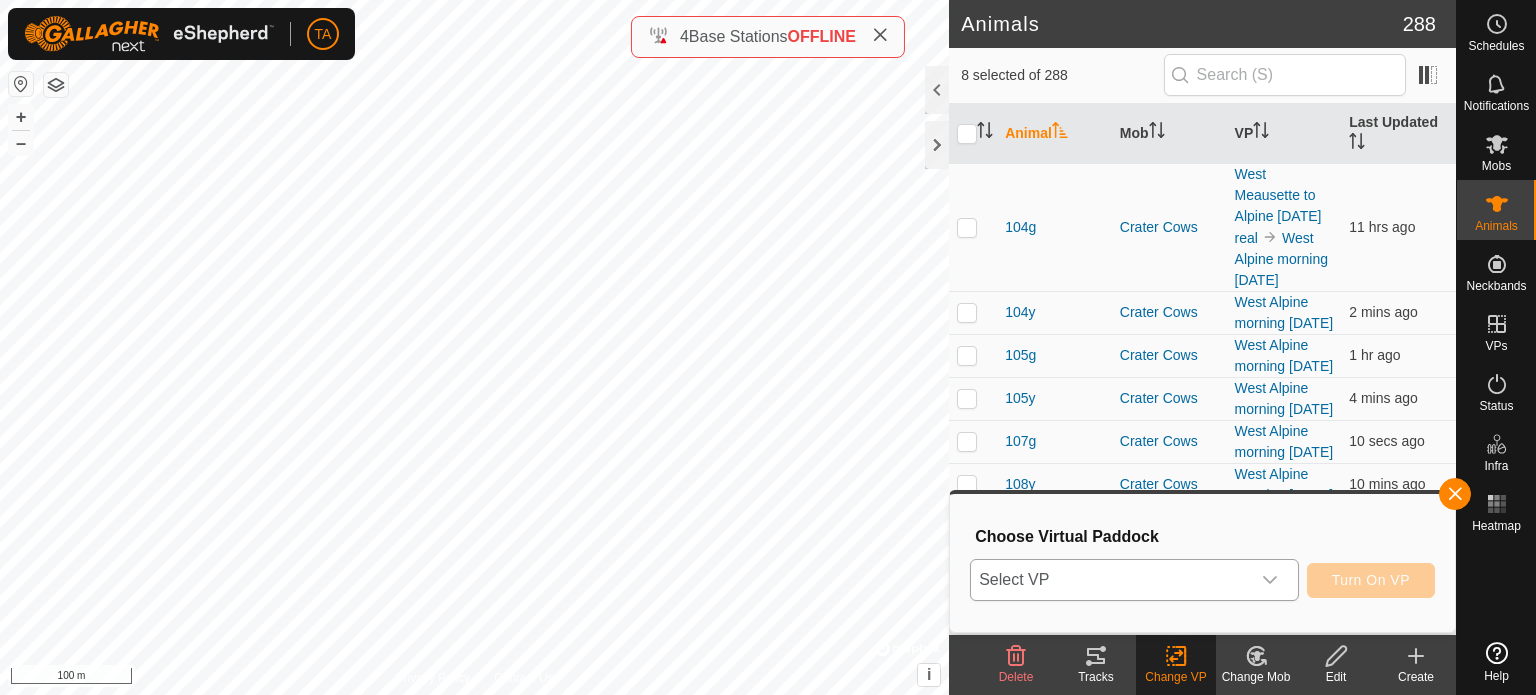 click on "Select VP" at bounding box center (1110, 580) 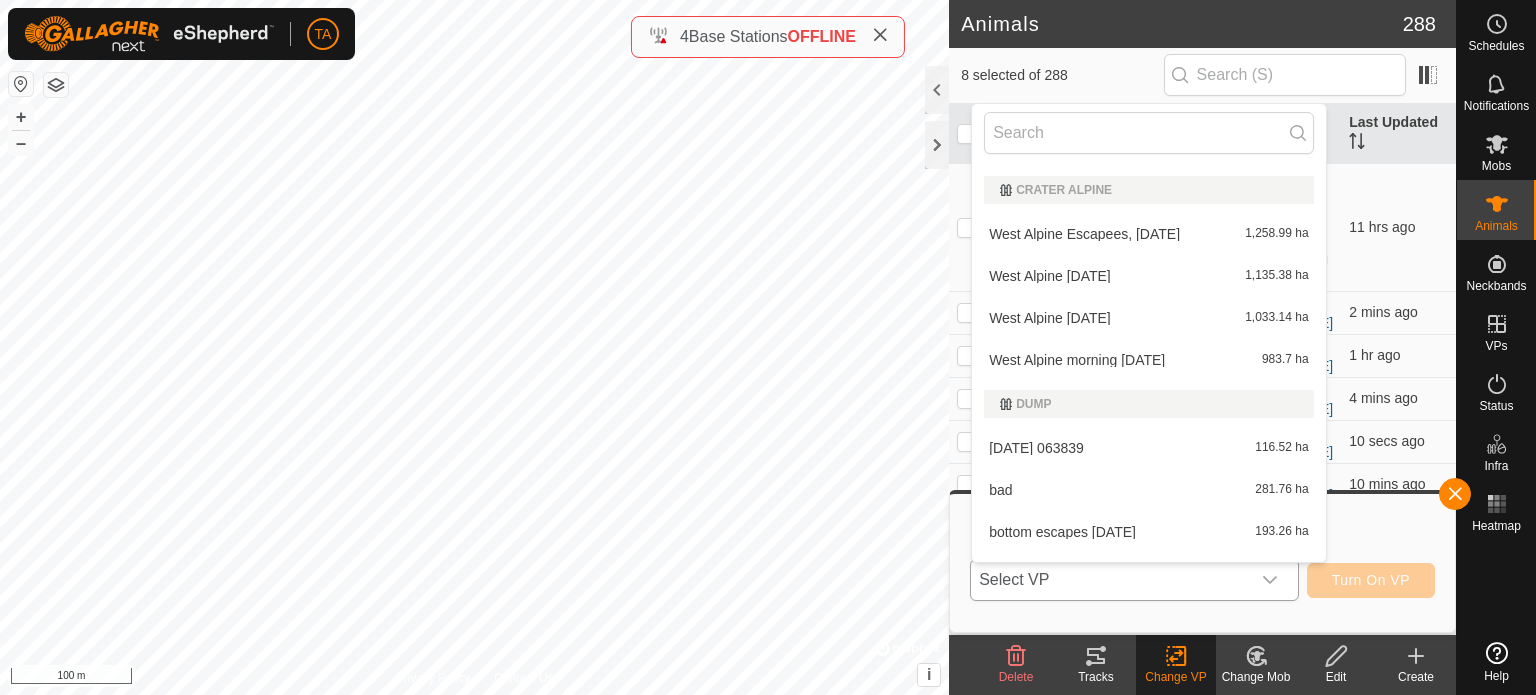 scroll, scrollTop: 656, scrollLeft: 0, axis: vertical 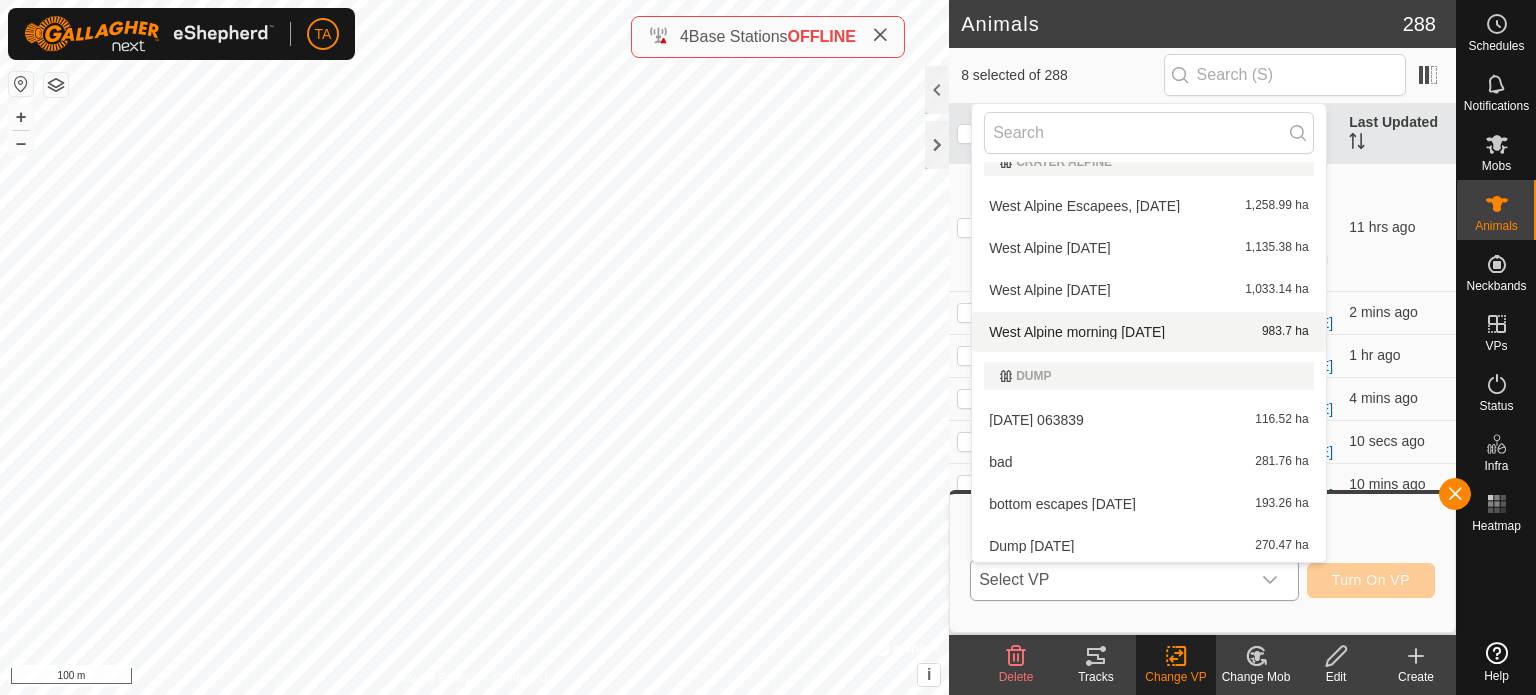 click on "West Alpine morning [DATE]  983.7 ha" at bounding box center [1148, 332] 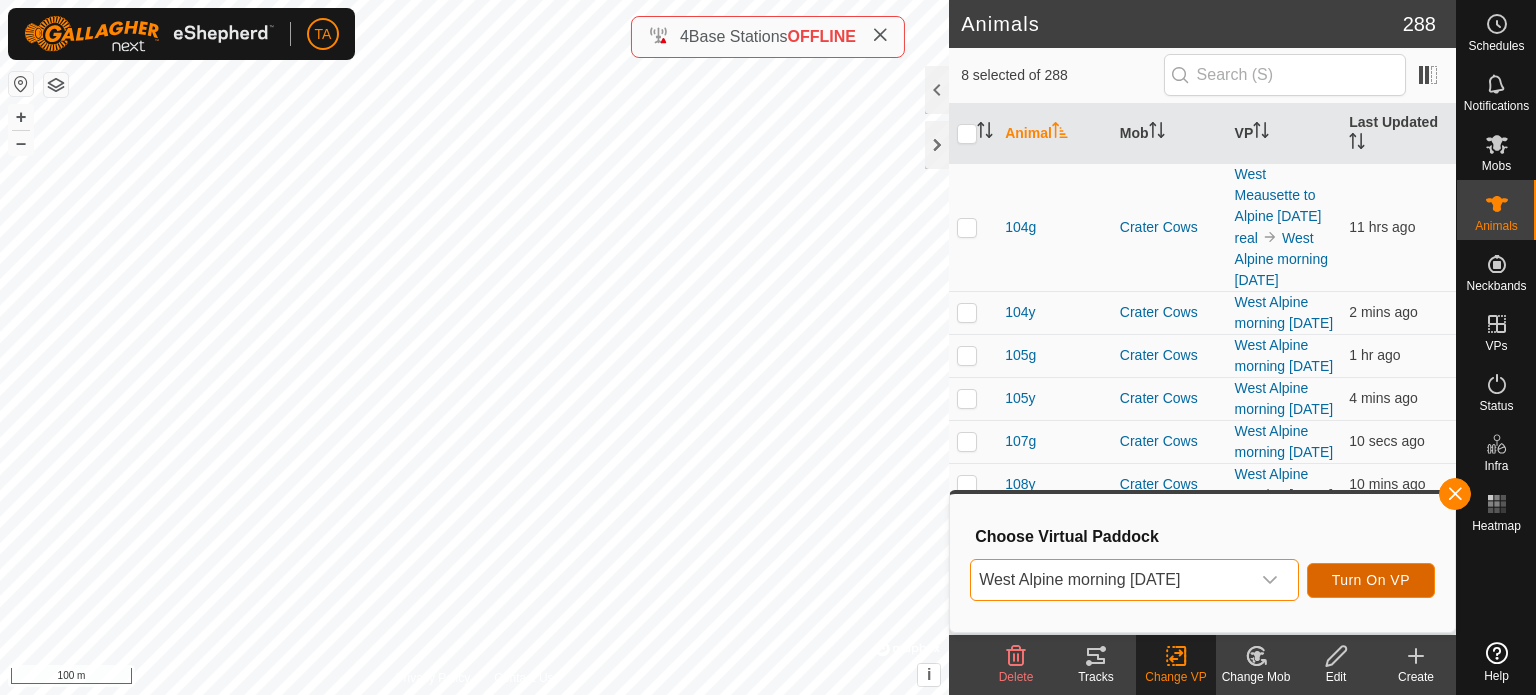click on "Turn On VP" at bounding box center (1371, 580) 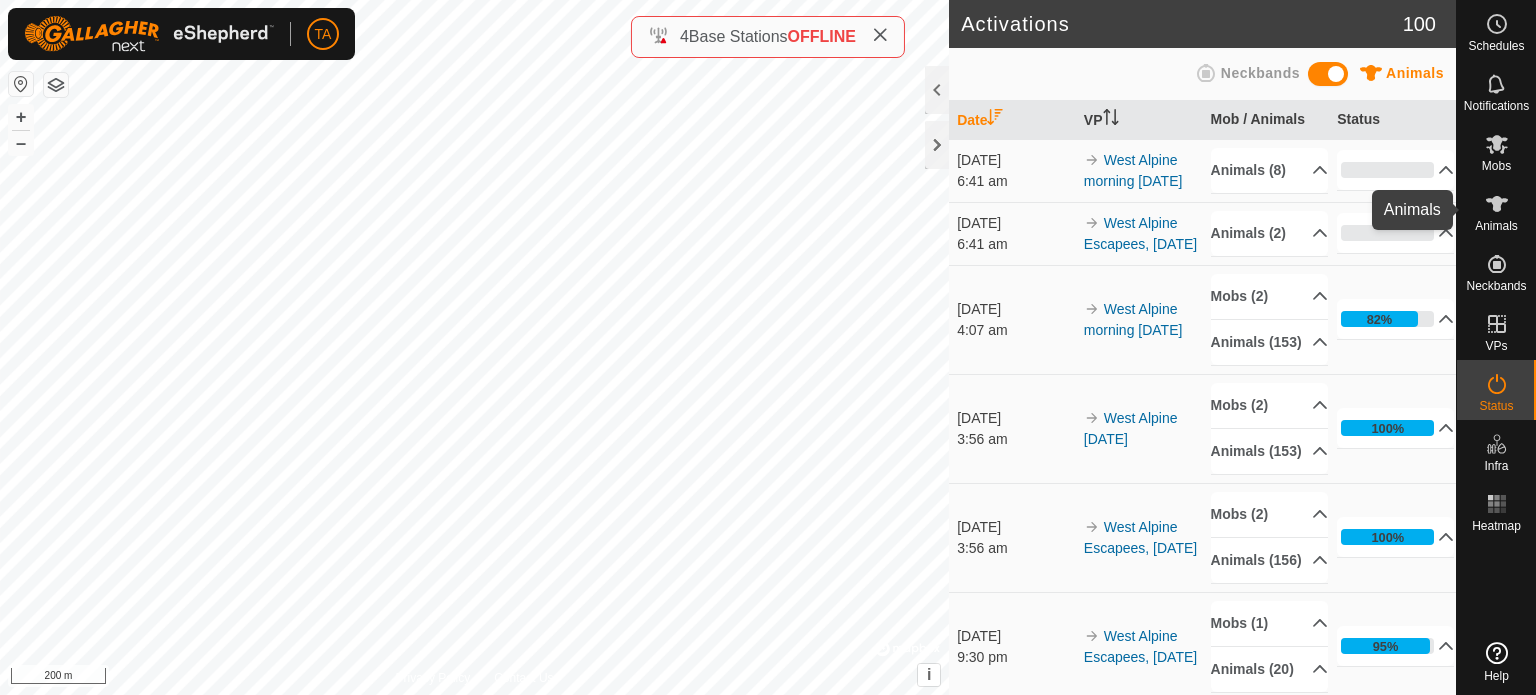 click on "Animals" at bounding box center (1496, 210) 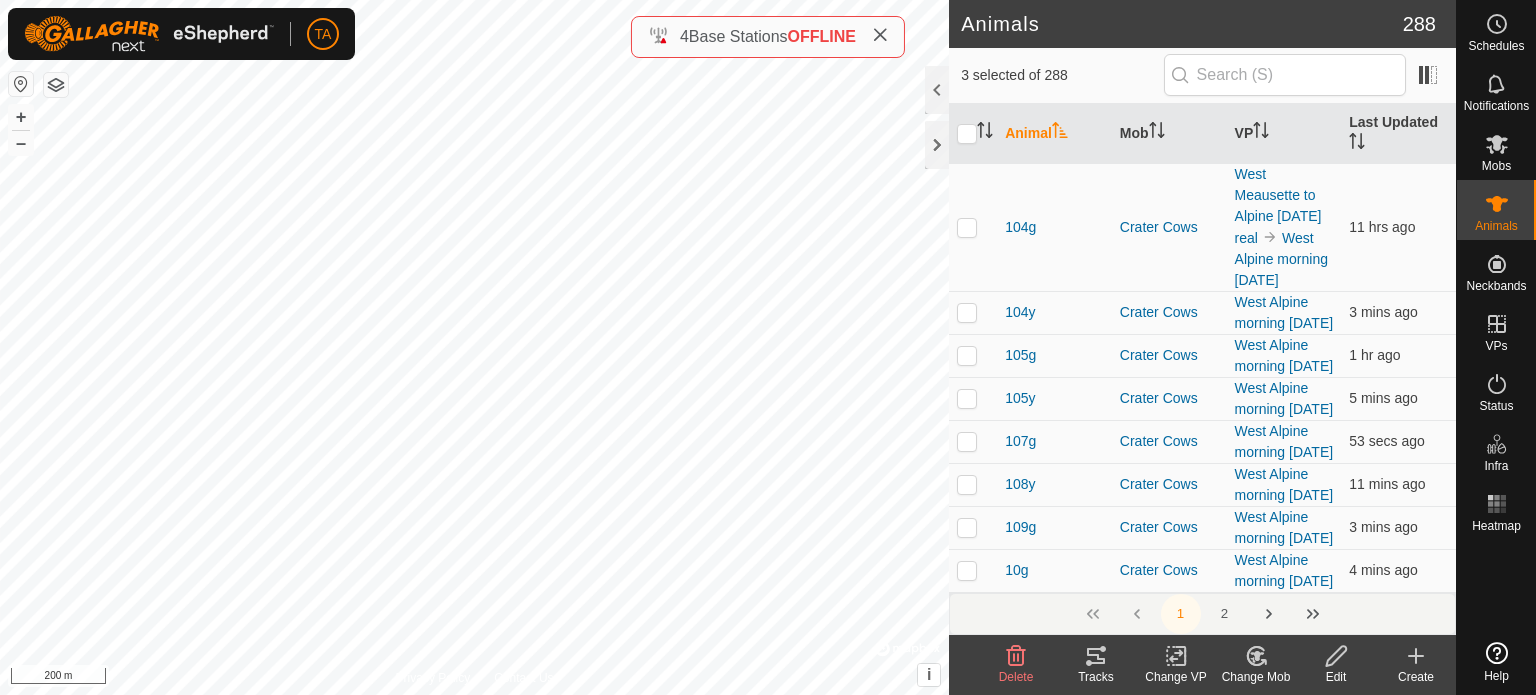 click on "Change VP" 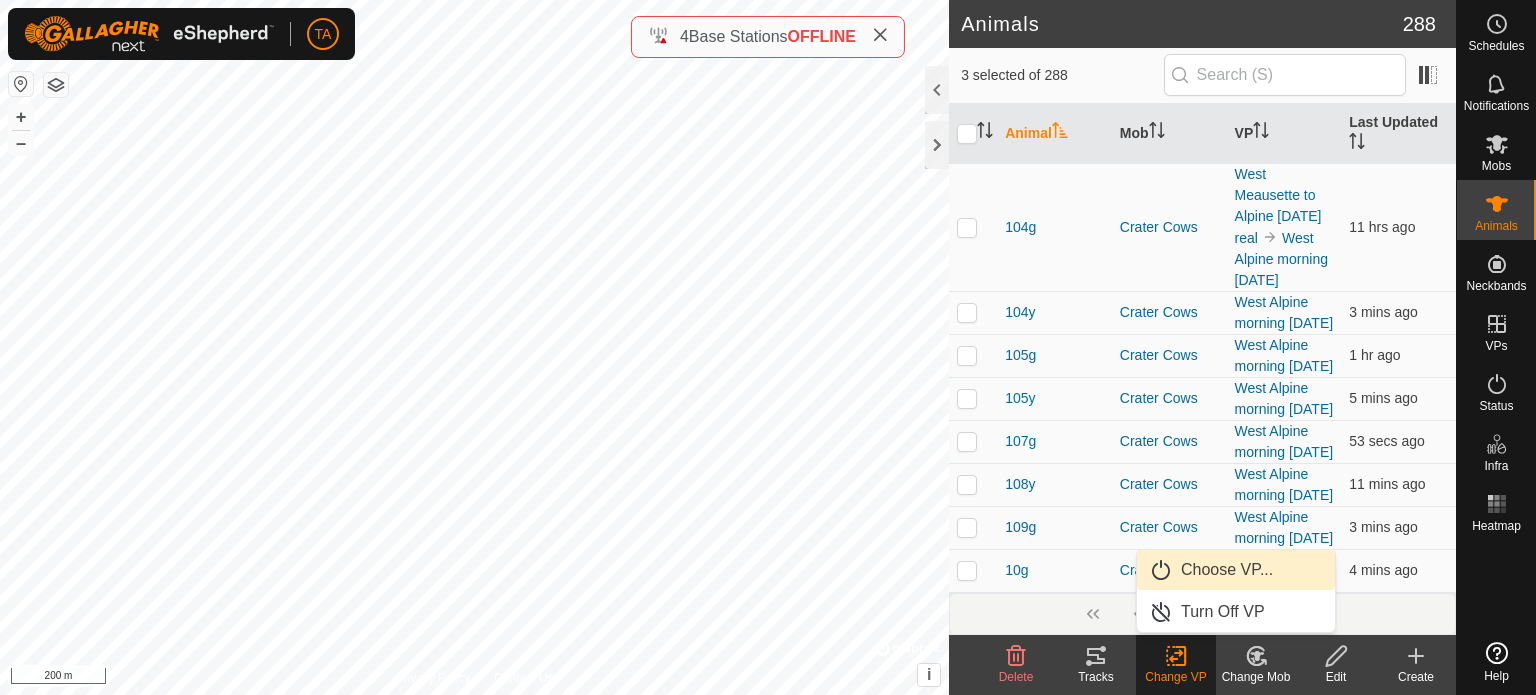 click on "Choose VP..." at bounding box center (1236, 570) 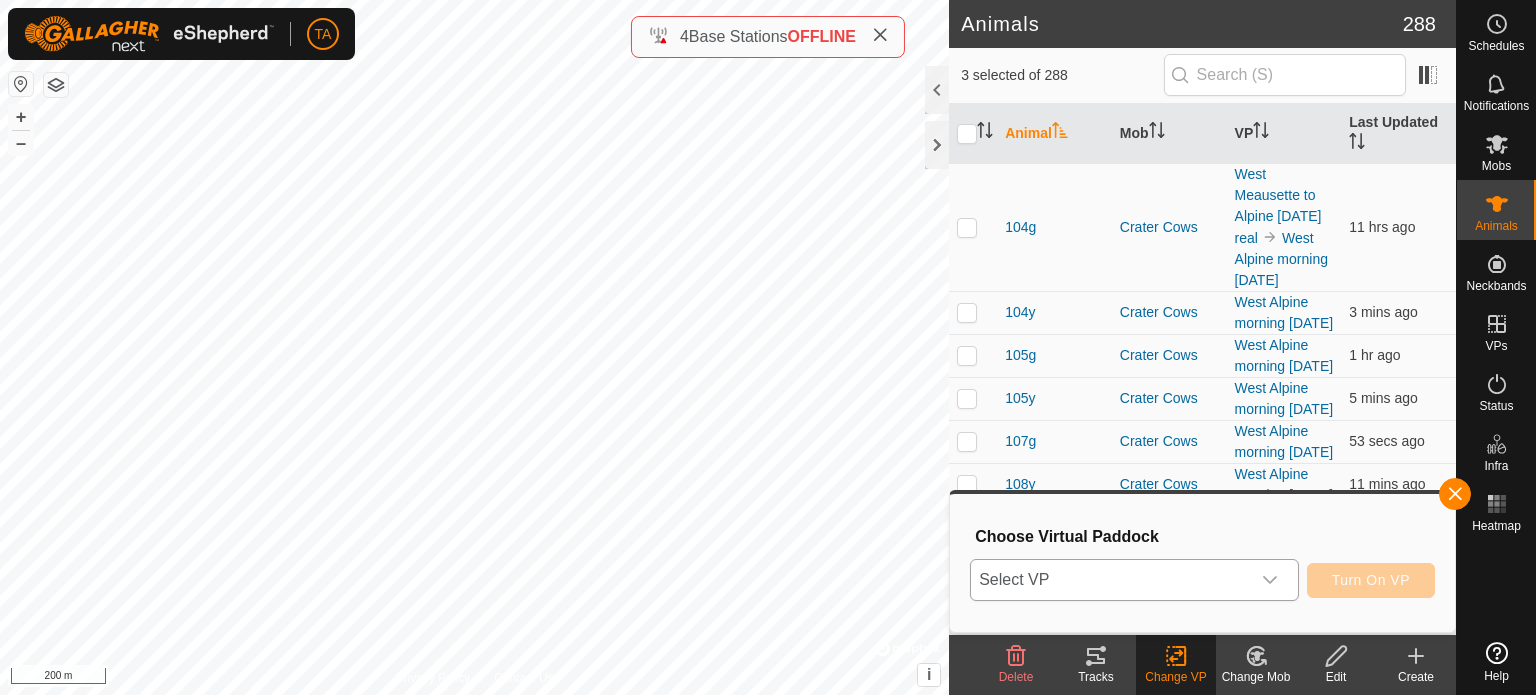 click on "Select VP" at bounding box center [1110, 580] 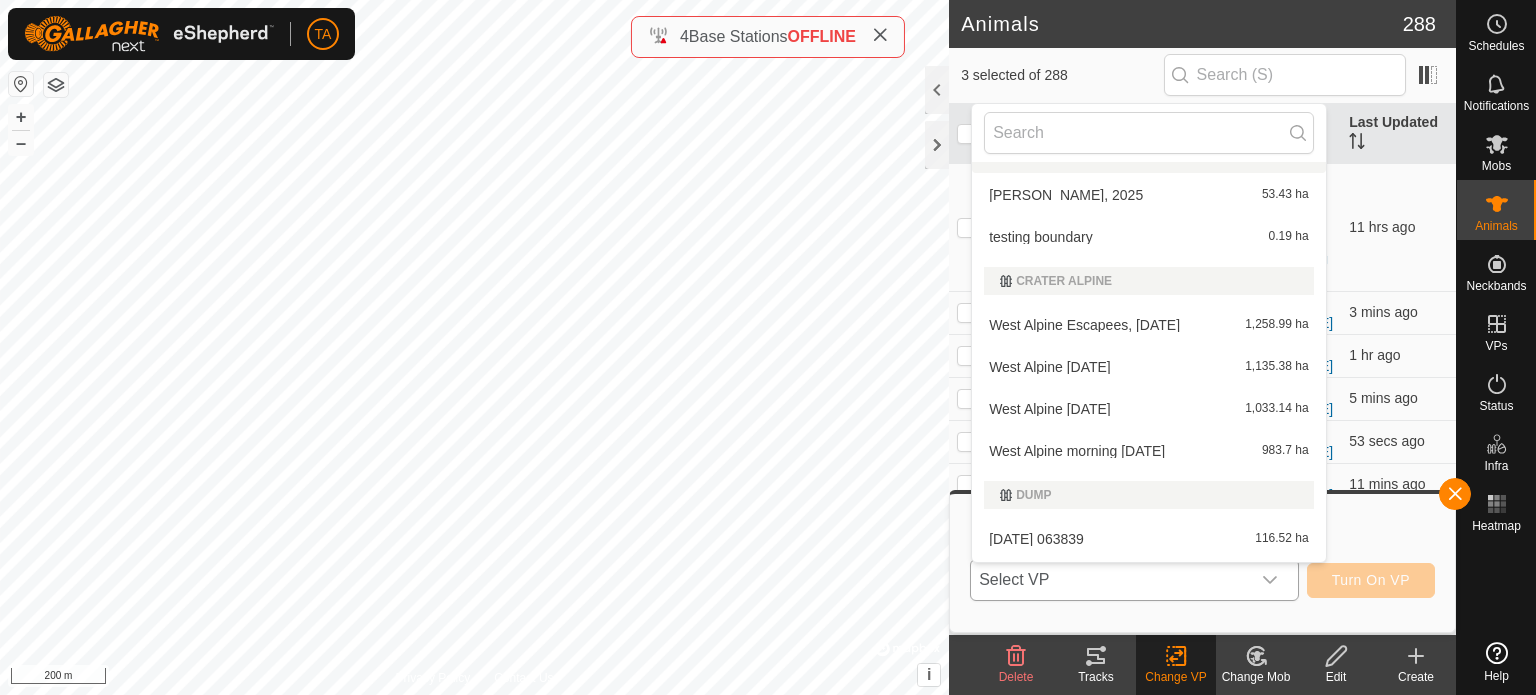 scroll, scrollTop: 565, scrollLeft: 0, axis: vertical 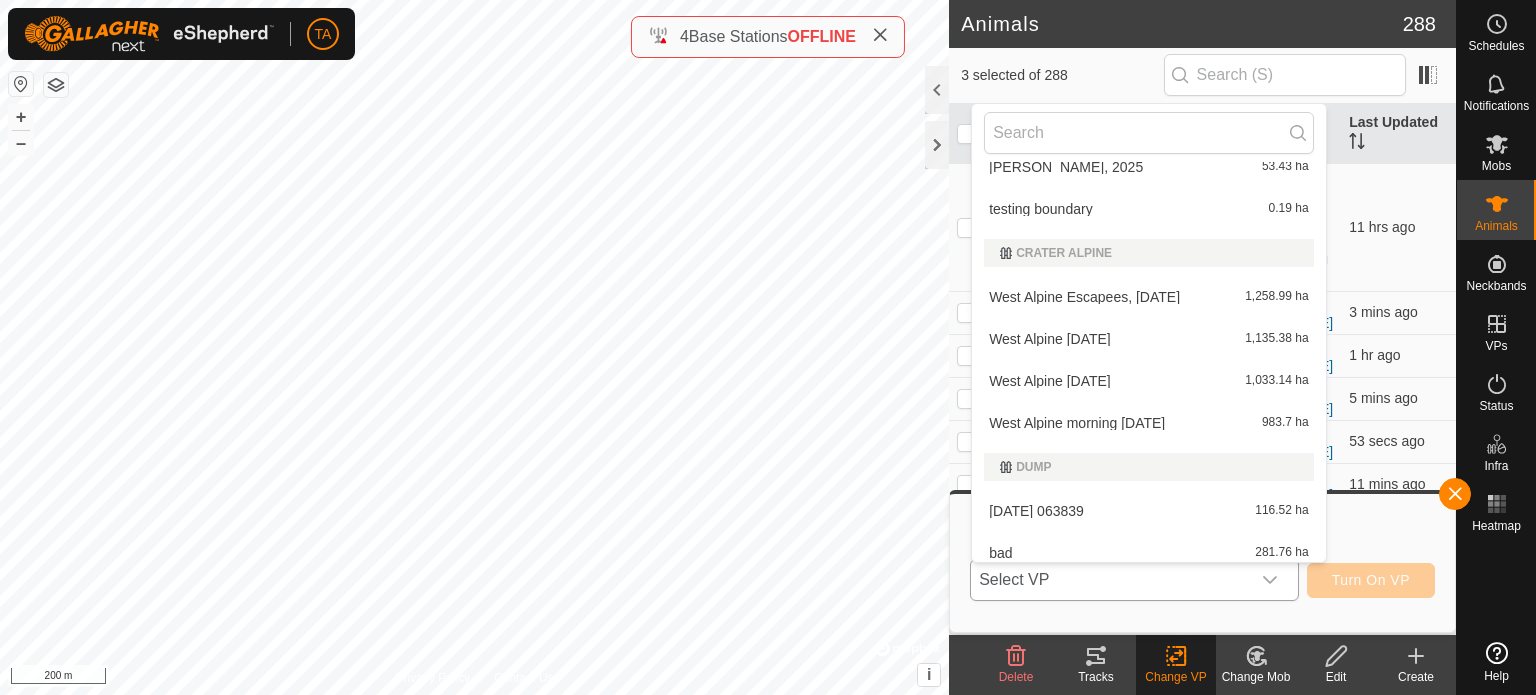 click on "West Alpine morning [DATE]  983.7 ha" at bounding box center [1148, 423] 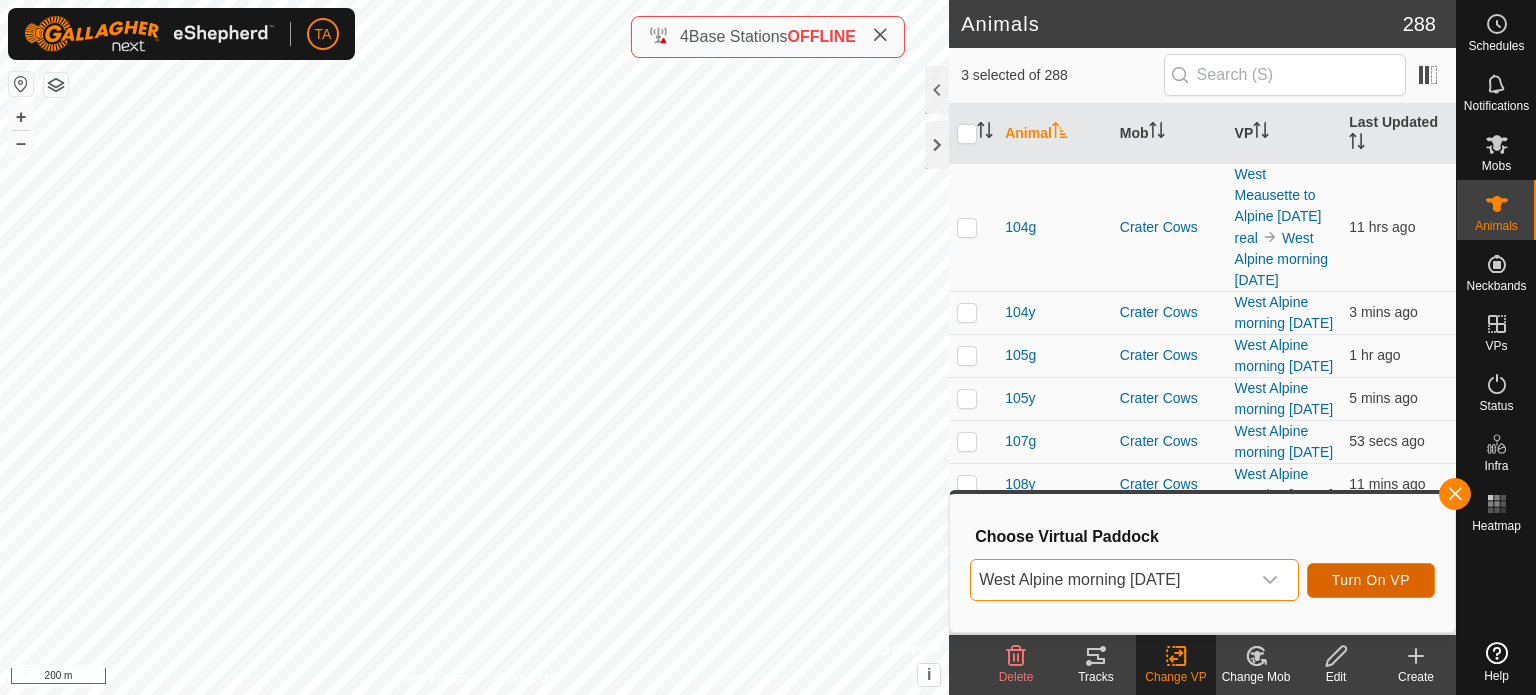 click on "Turn On VP" at bounding box center [1371, 580] 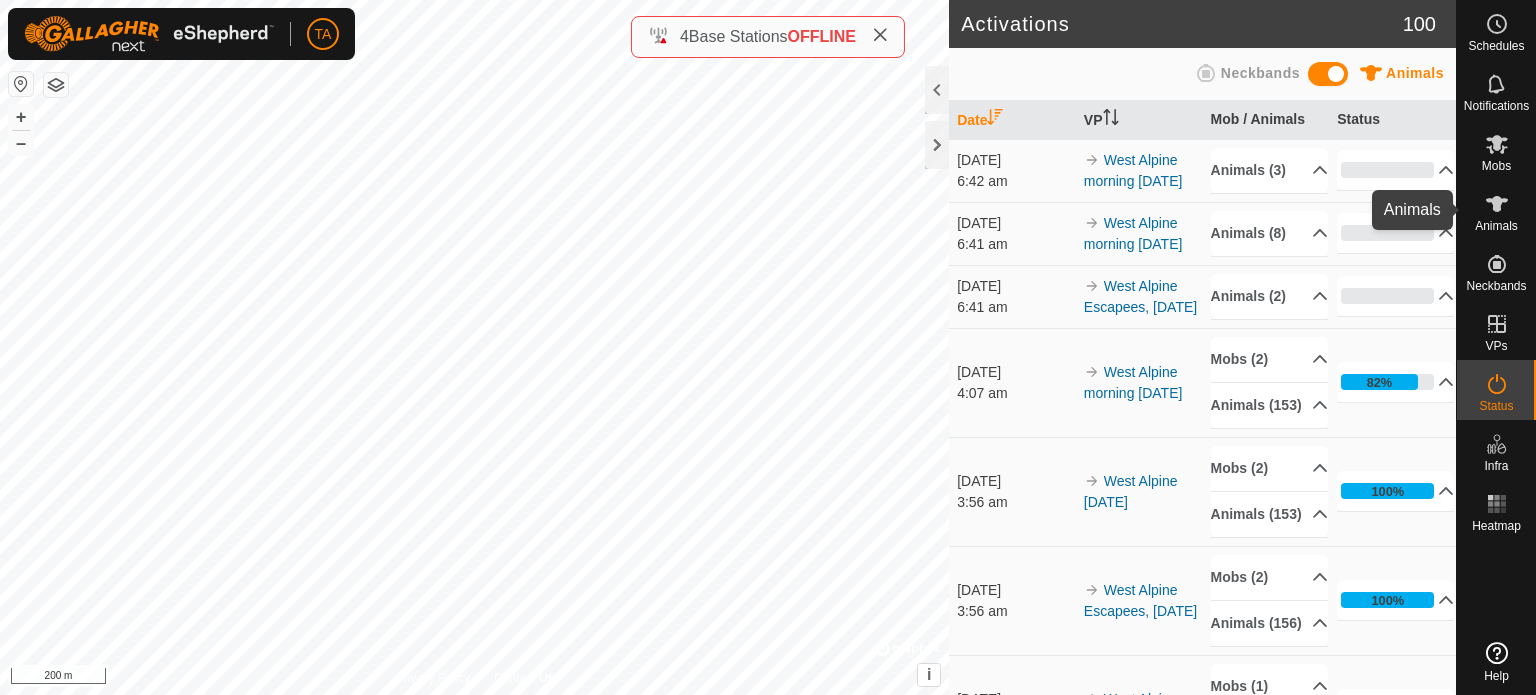 click on "Animals" at bounding box center [1496, 210] 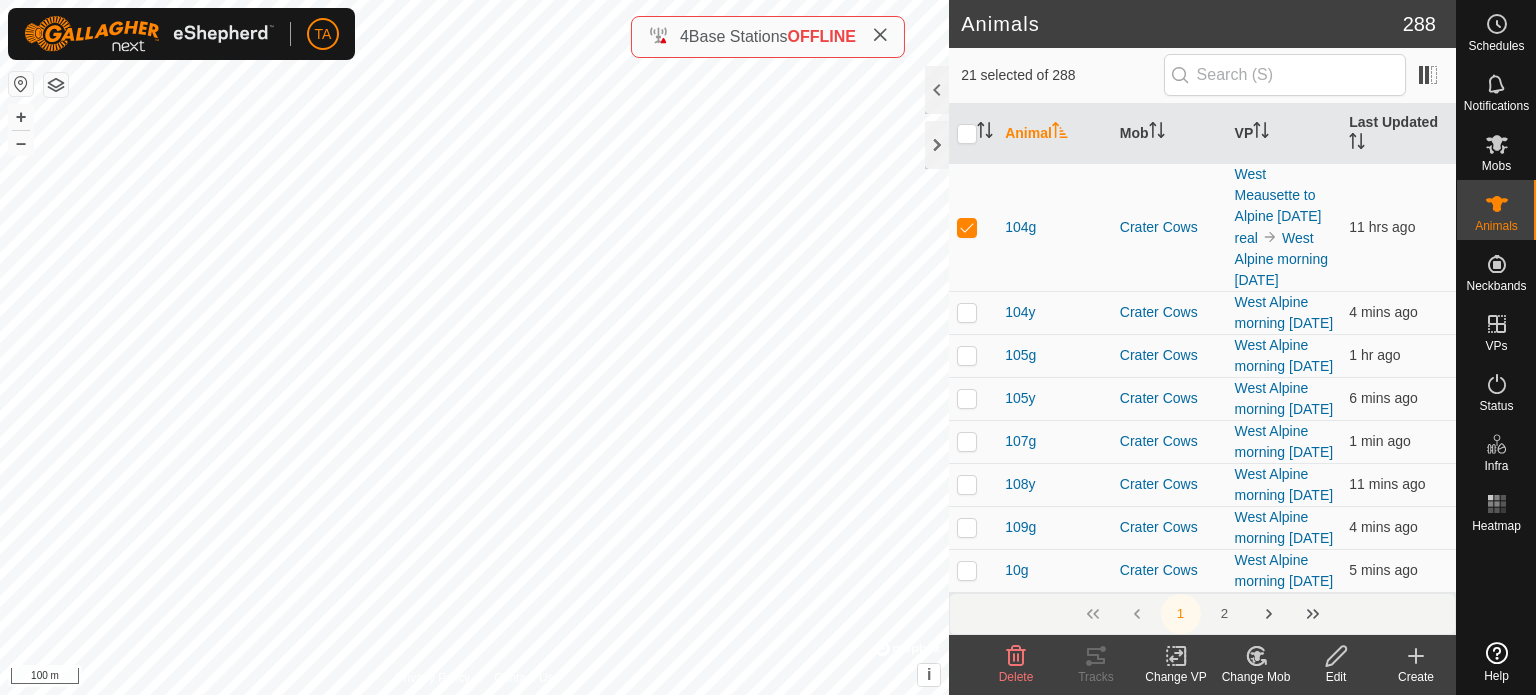 click 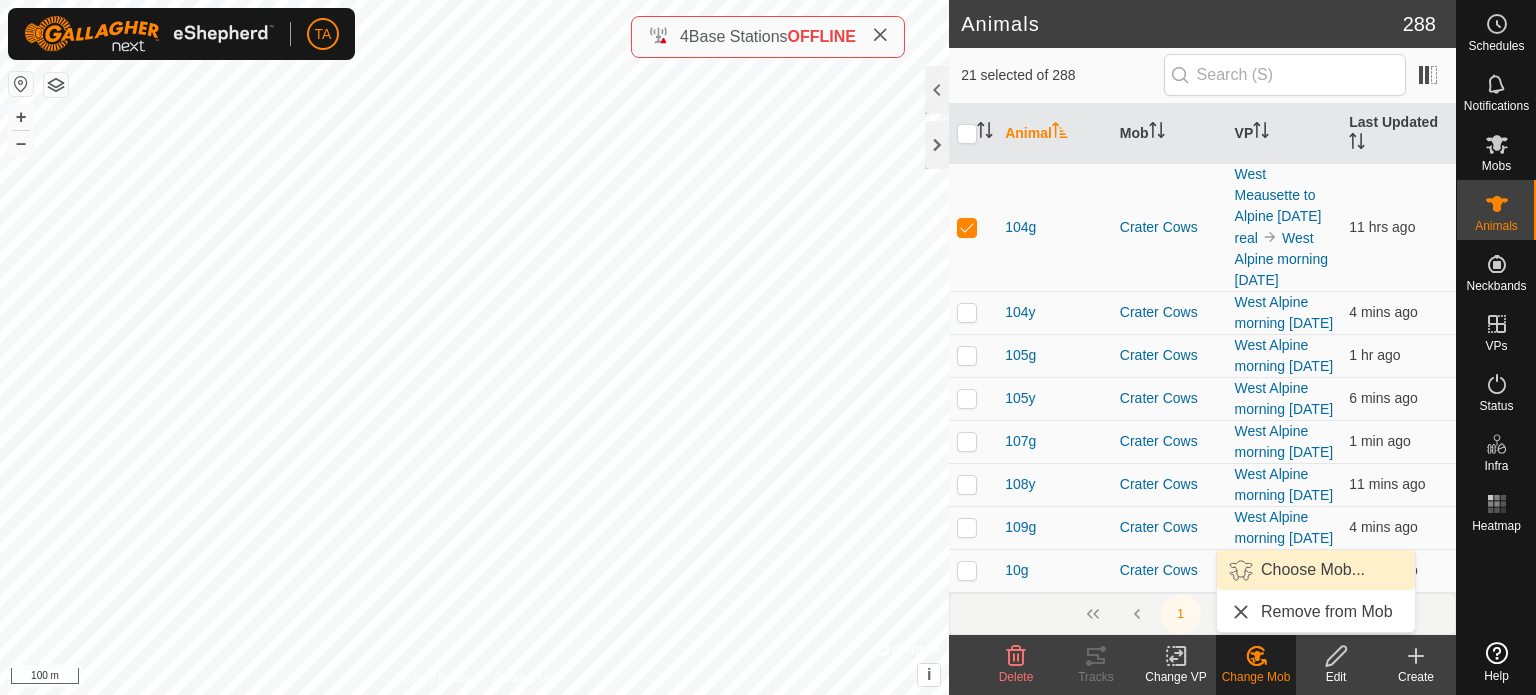 click on "Choose Mob..." at bounding box center (1316, 570) 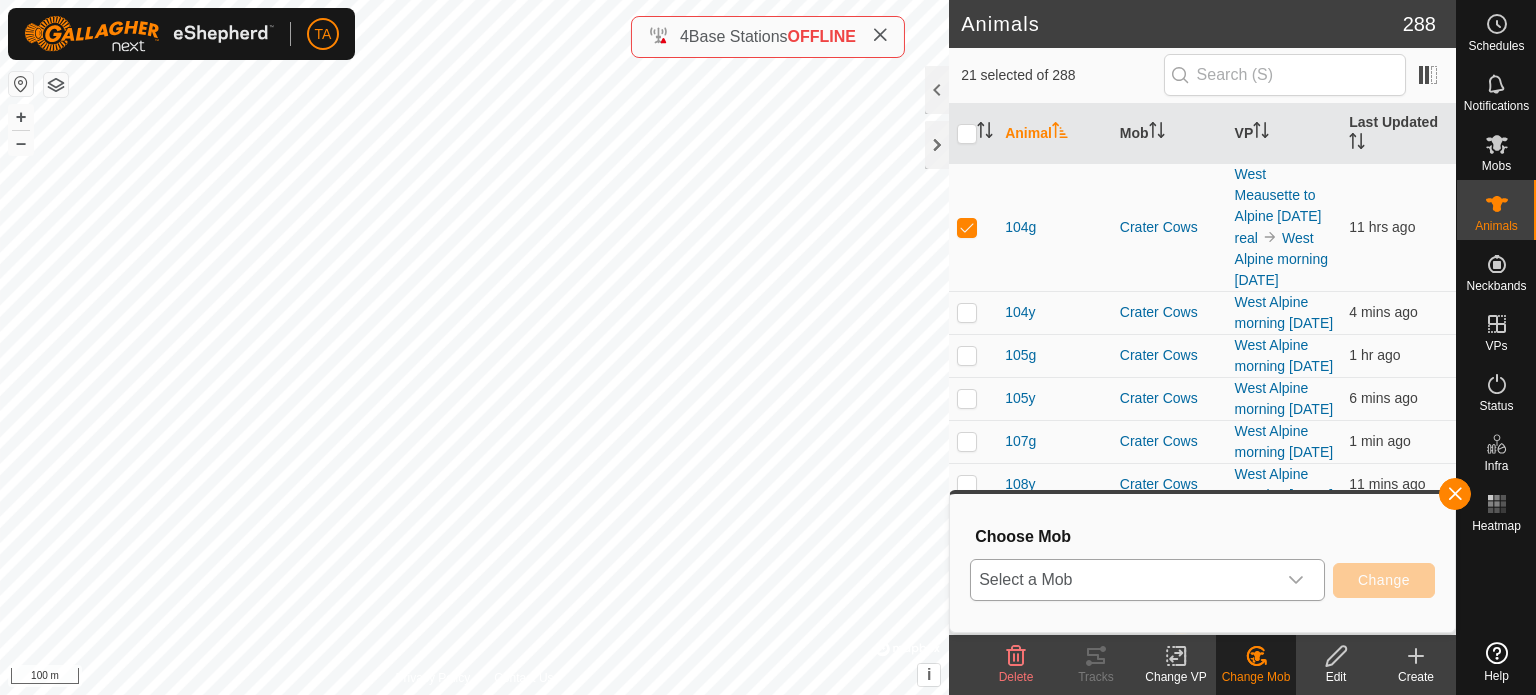 click on "Select a Mob" at bounding box center [1123, 580] 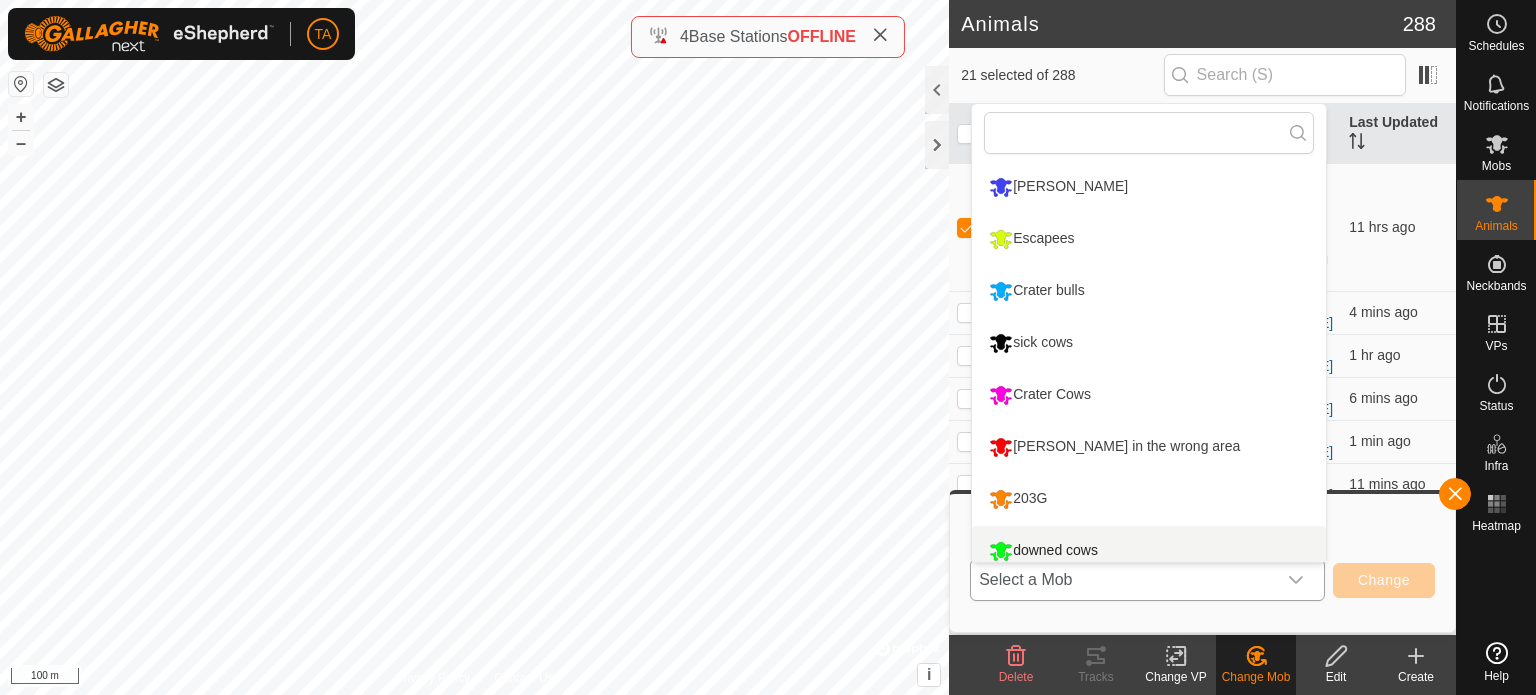 scroll, scrollTop: 14, scrollLeft: 0, axis: vertical 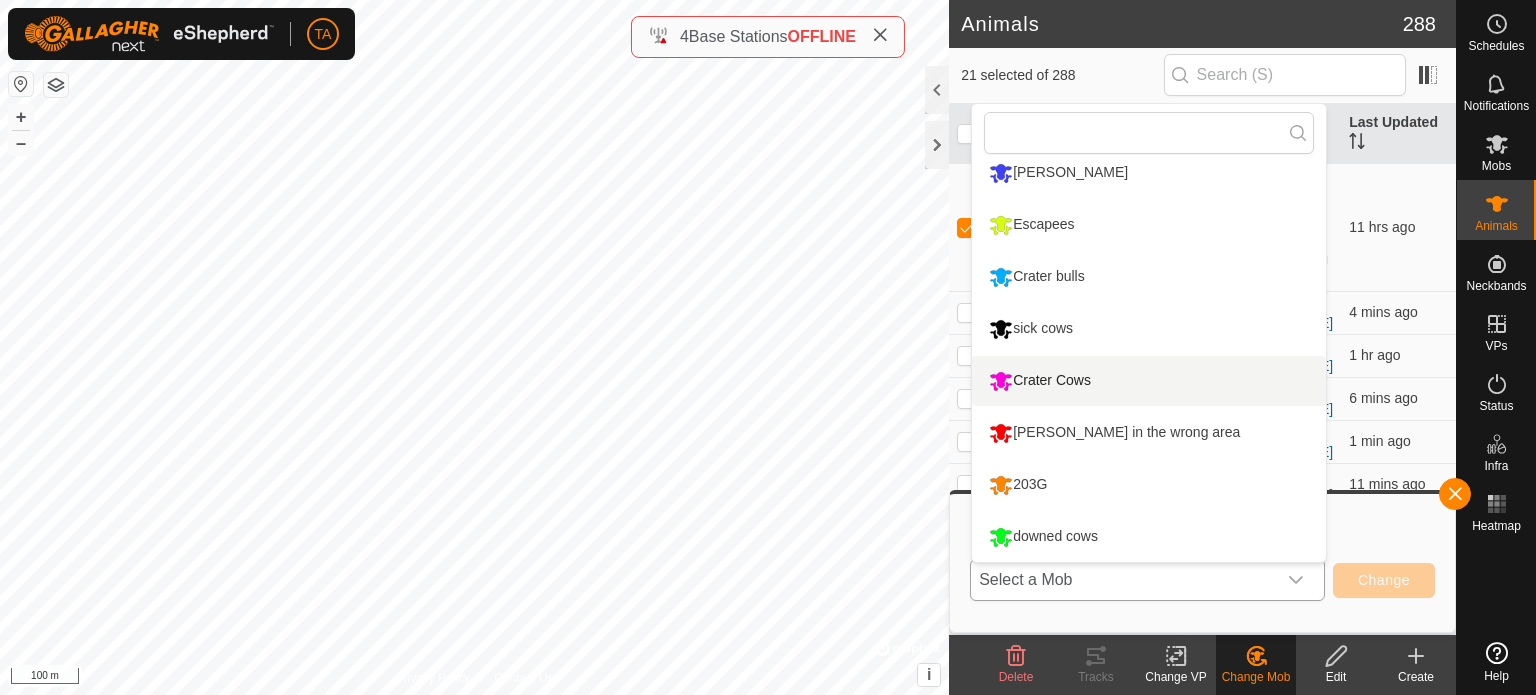 click on "Crater Cows" at bounding box center (1149, 381) 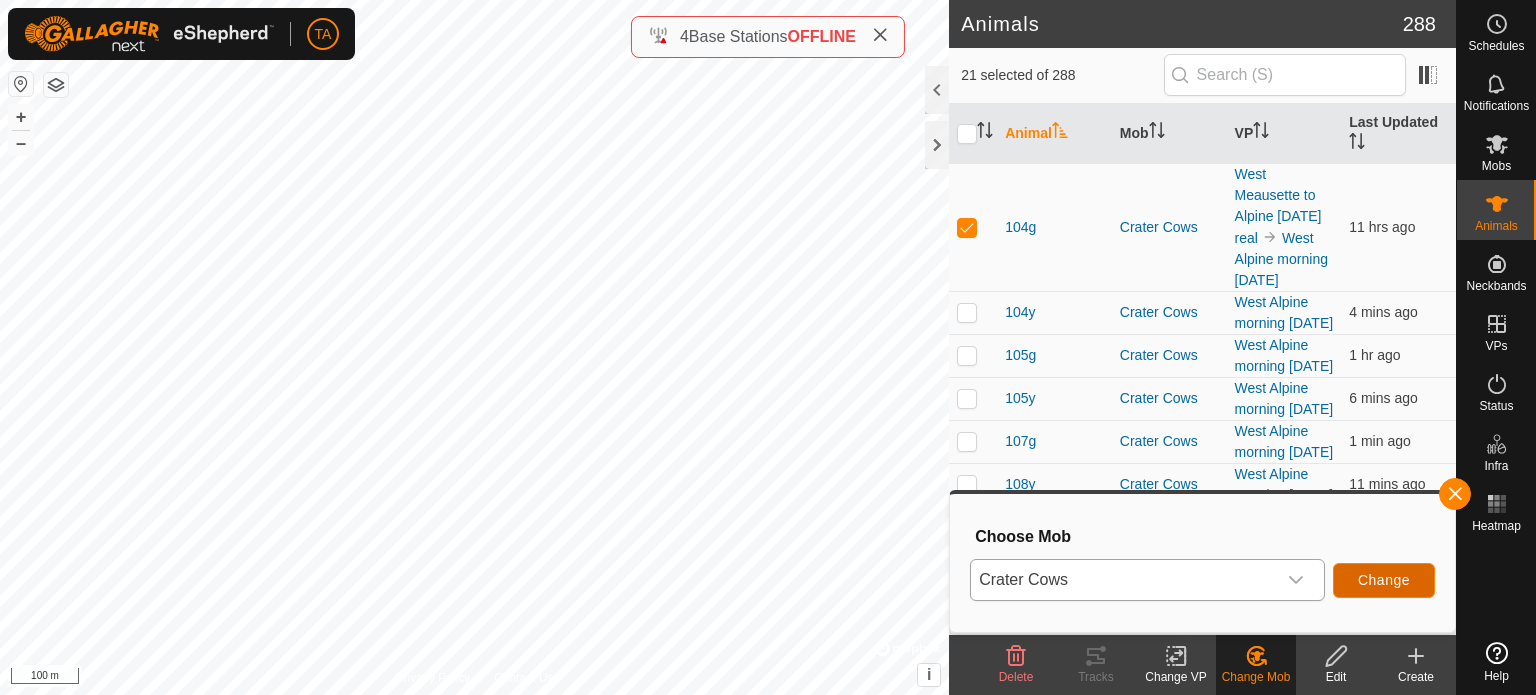 click on "Change" at bounding box center (1384, 580) 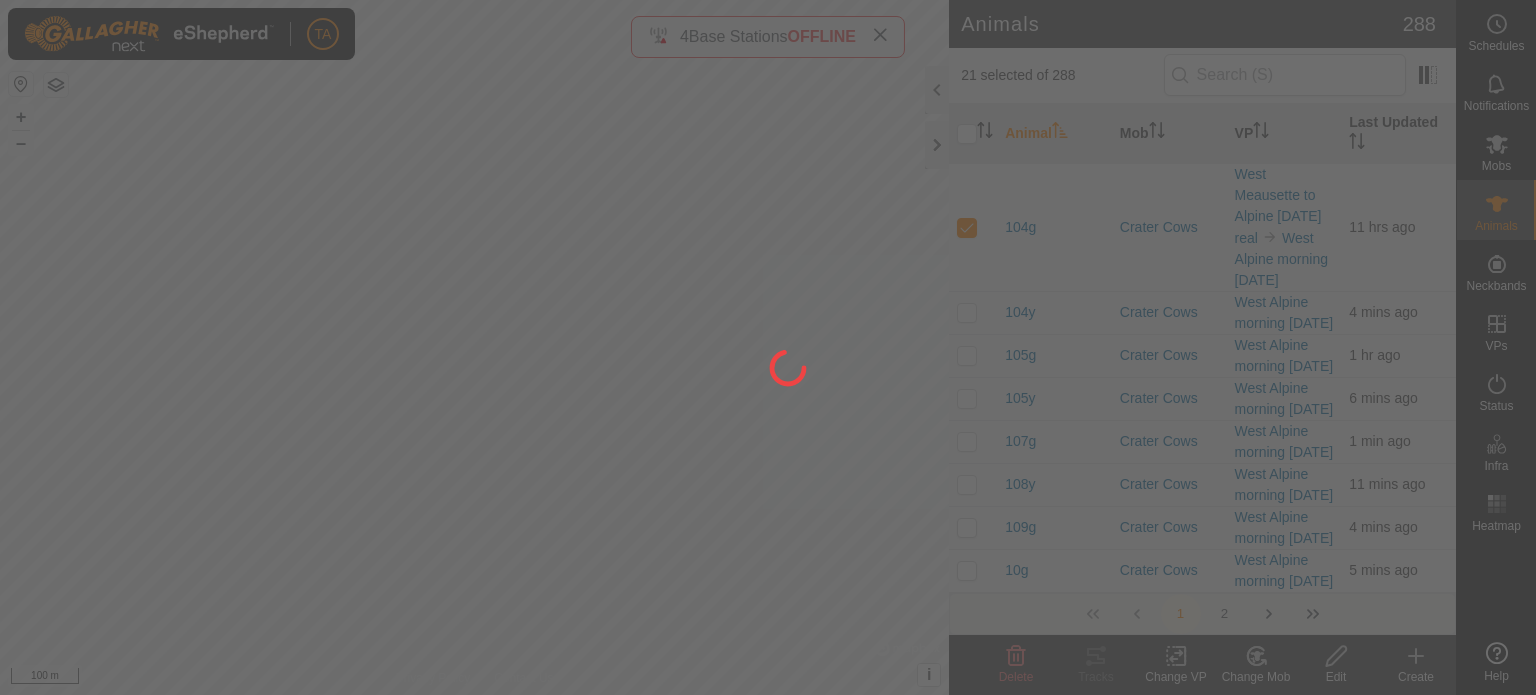 checkbox on "false" 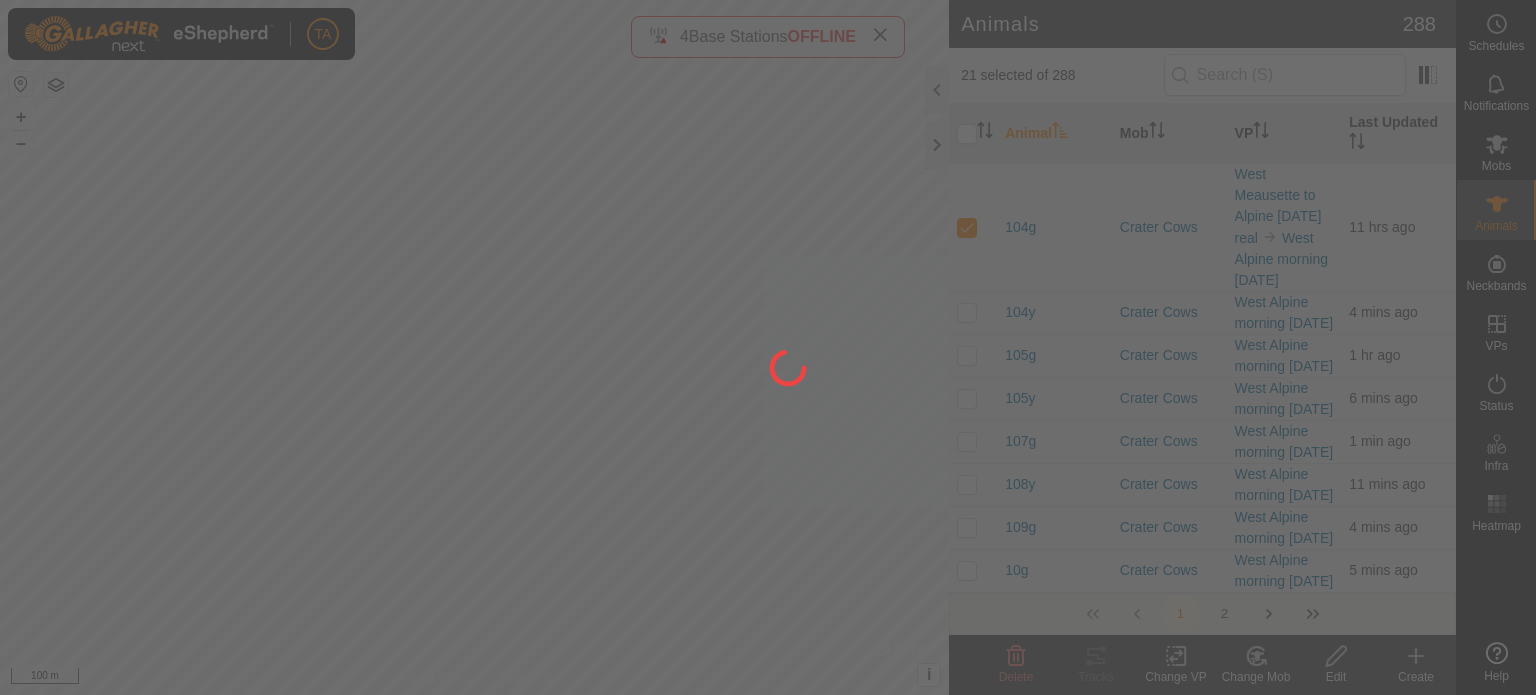 checkbox on "false" 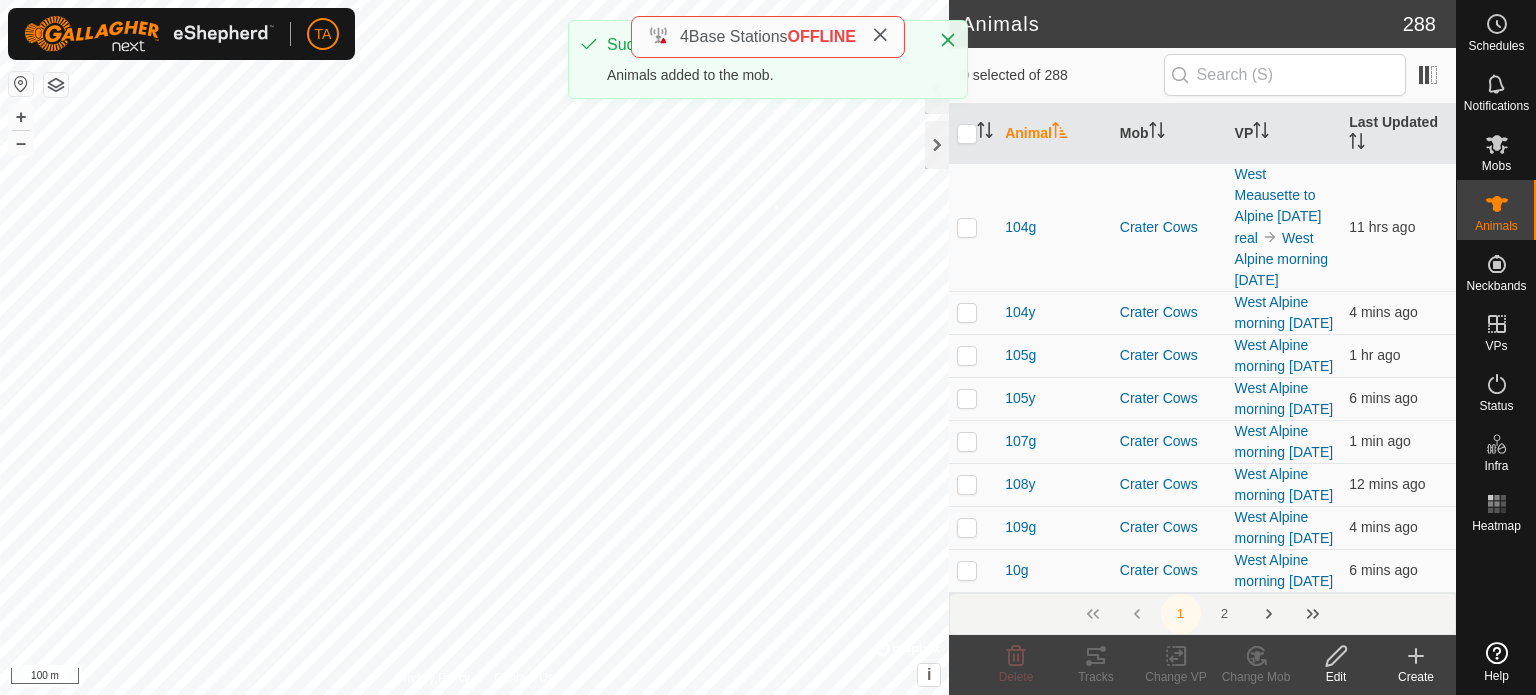 checkbox on "true" 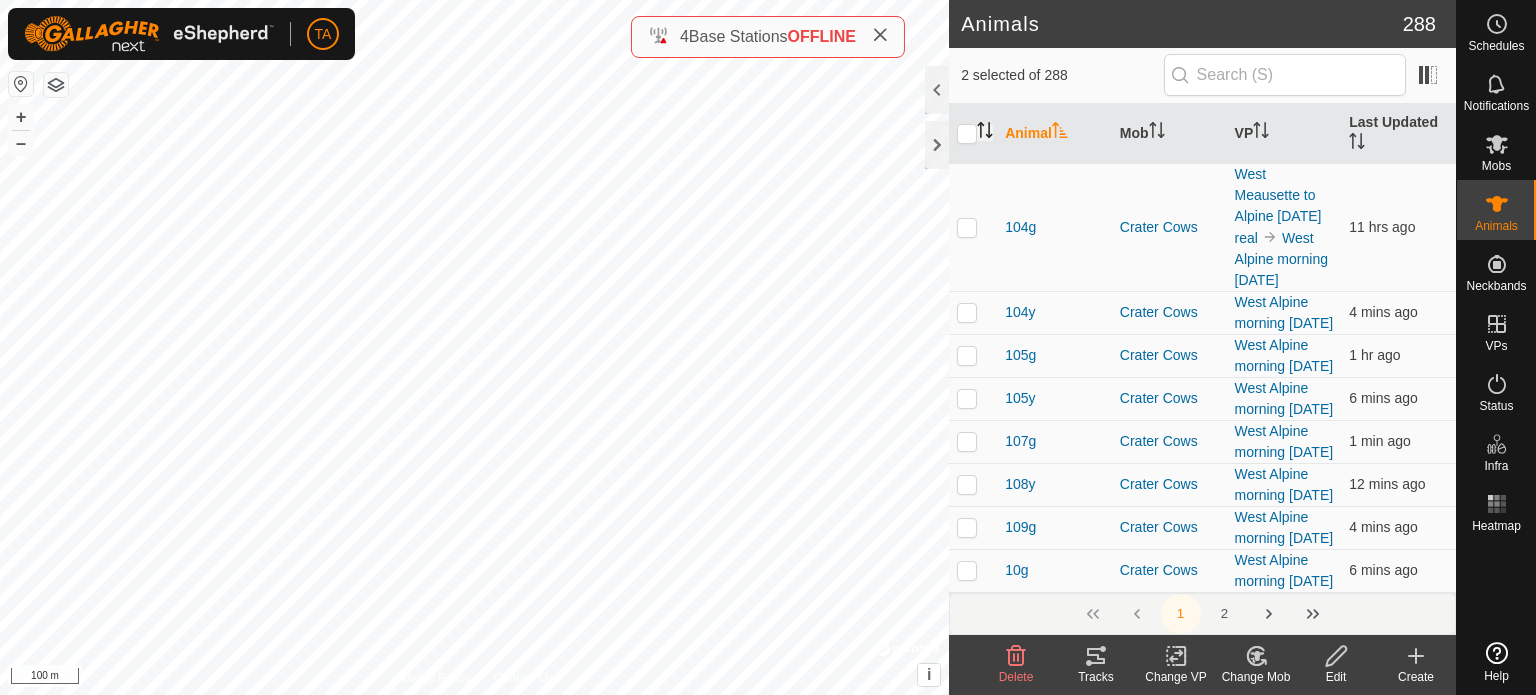 click 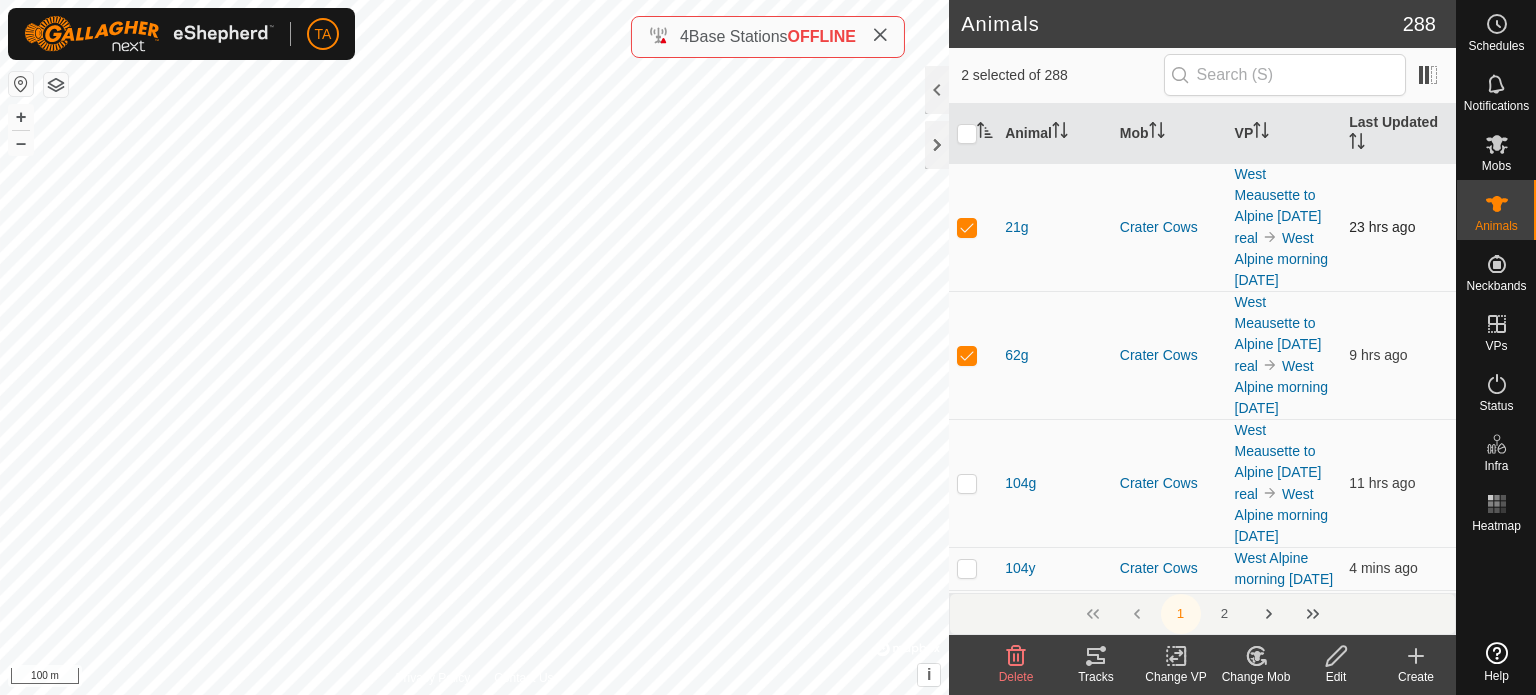 checkbox on "false" 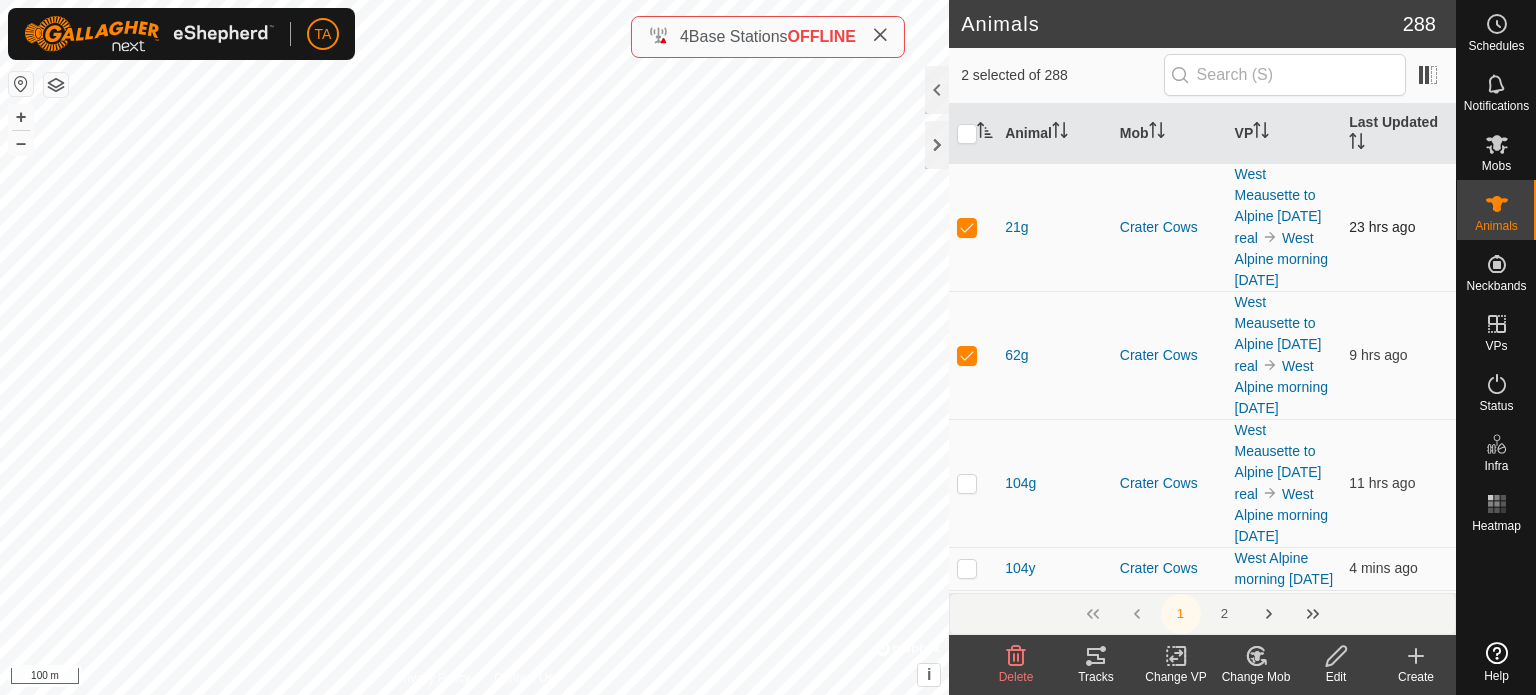 checkbox on "false" 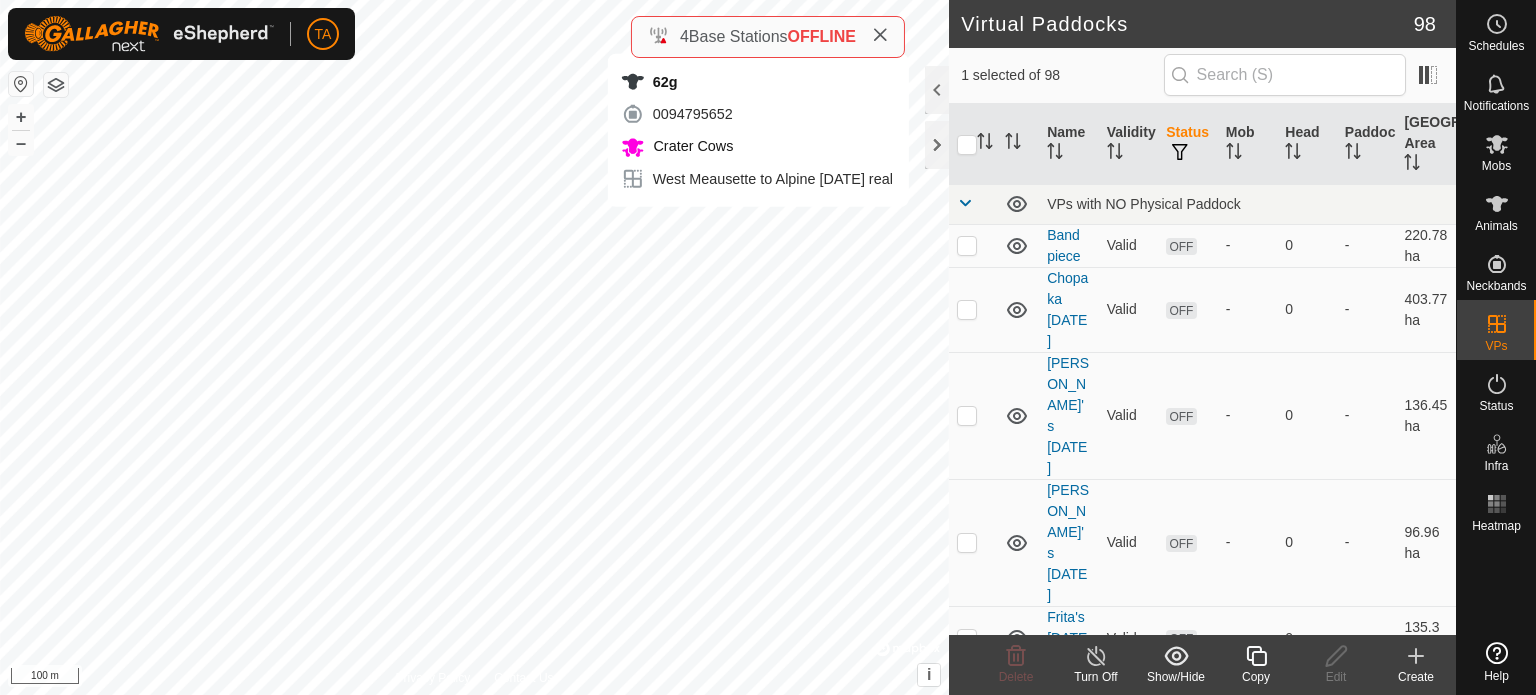 checkbox on "false" 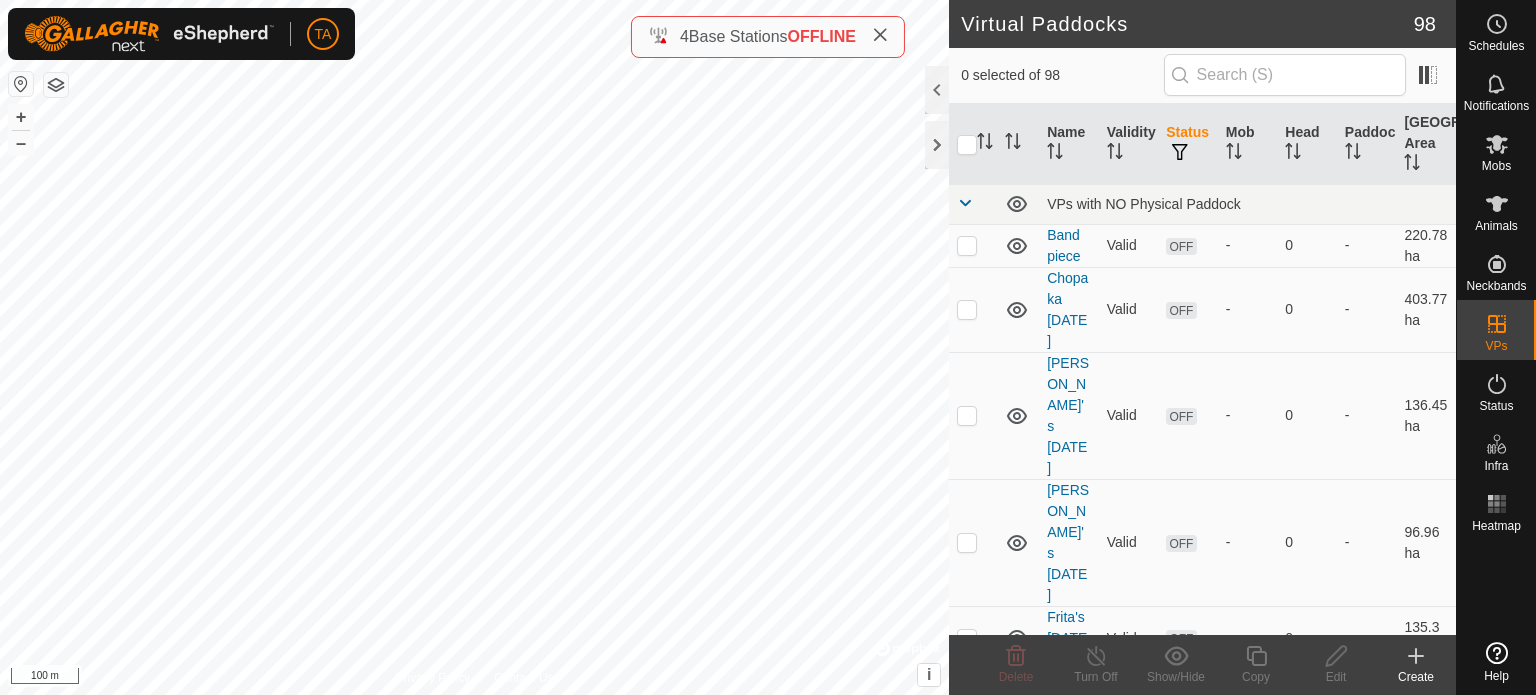 checkbox on "true" 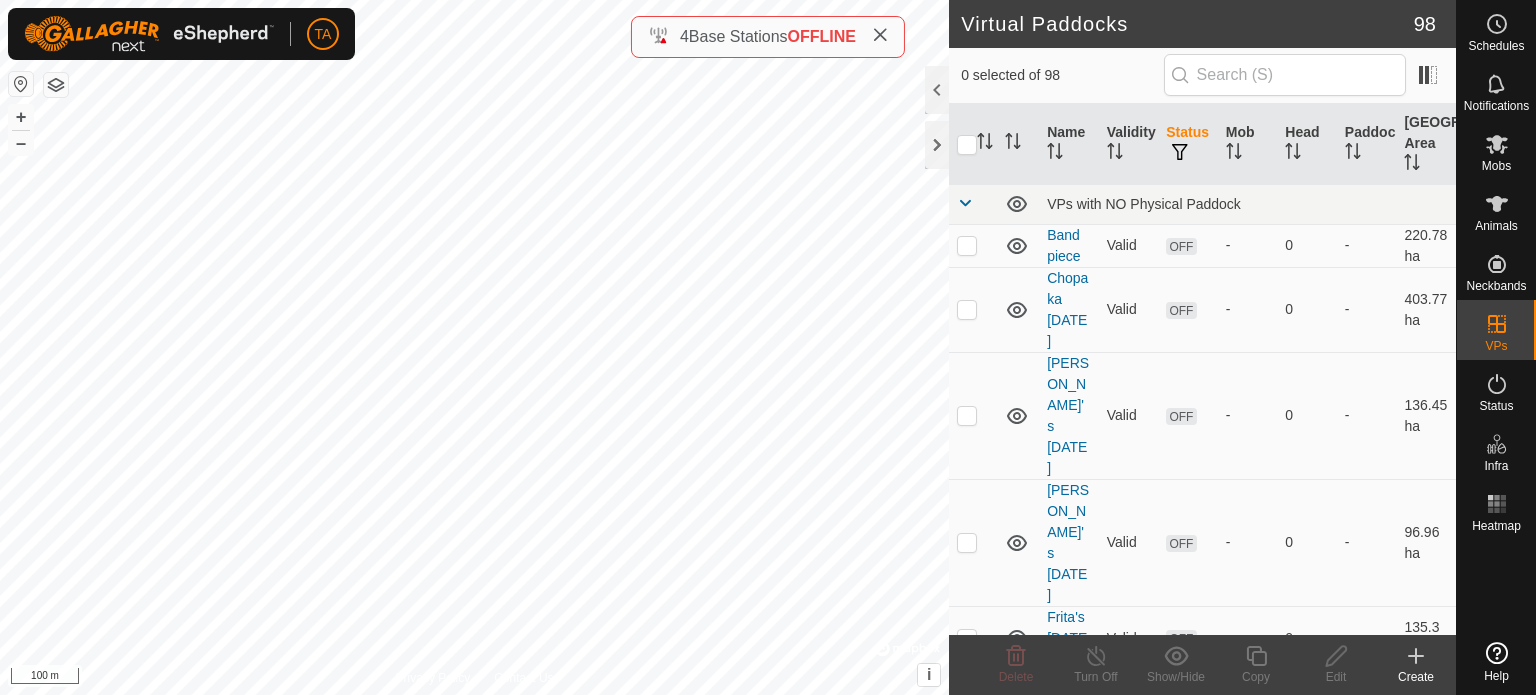 checkbox on "true" 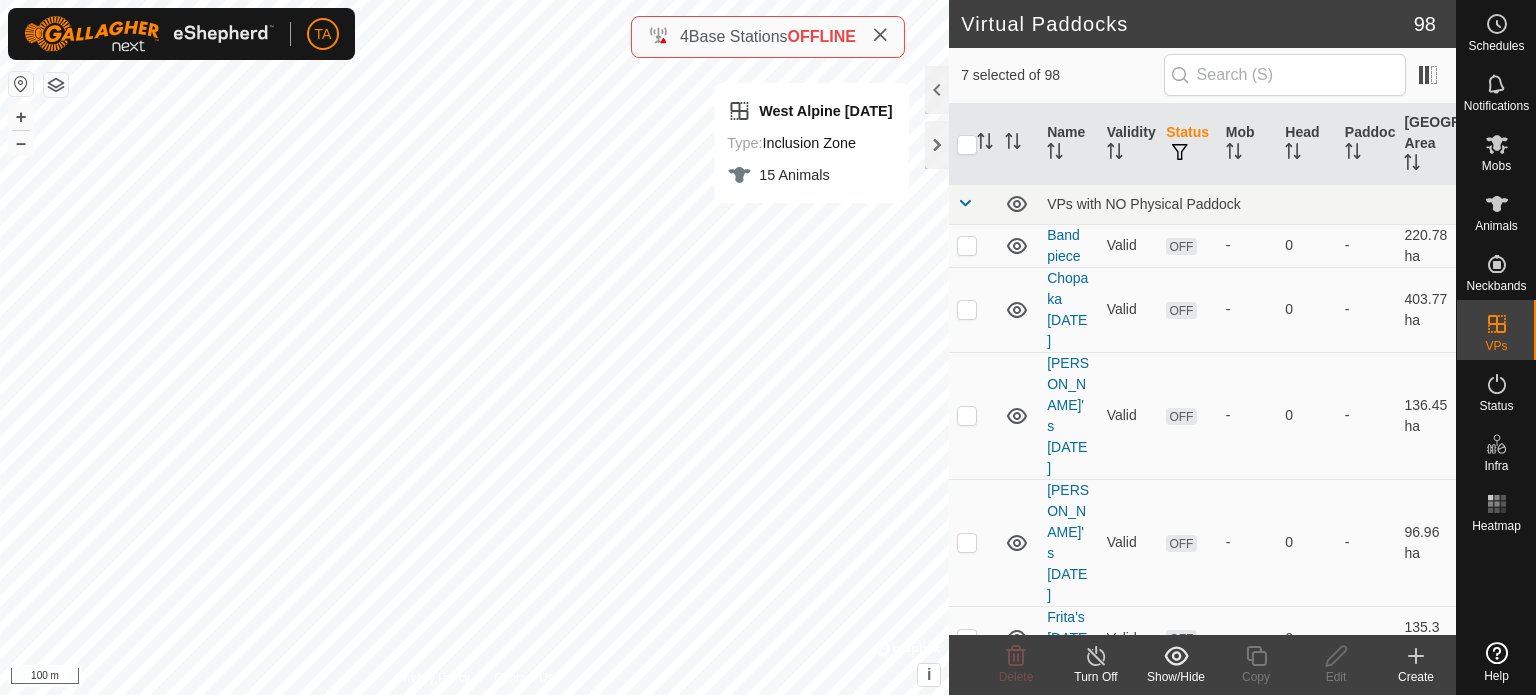 checkbox on "false" 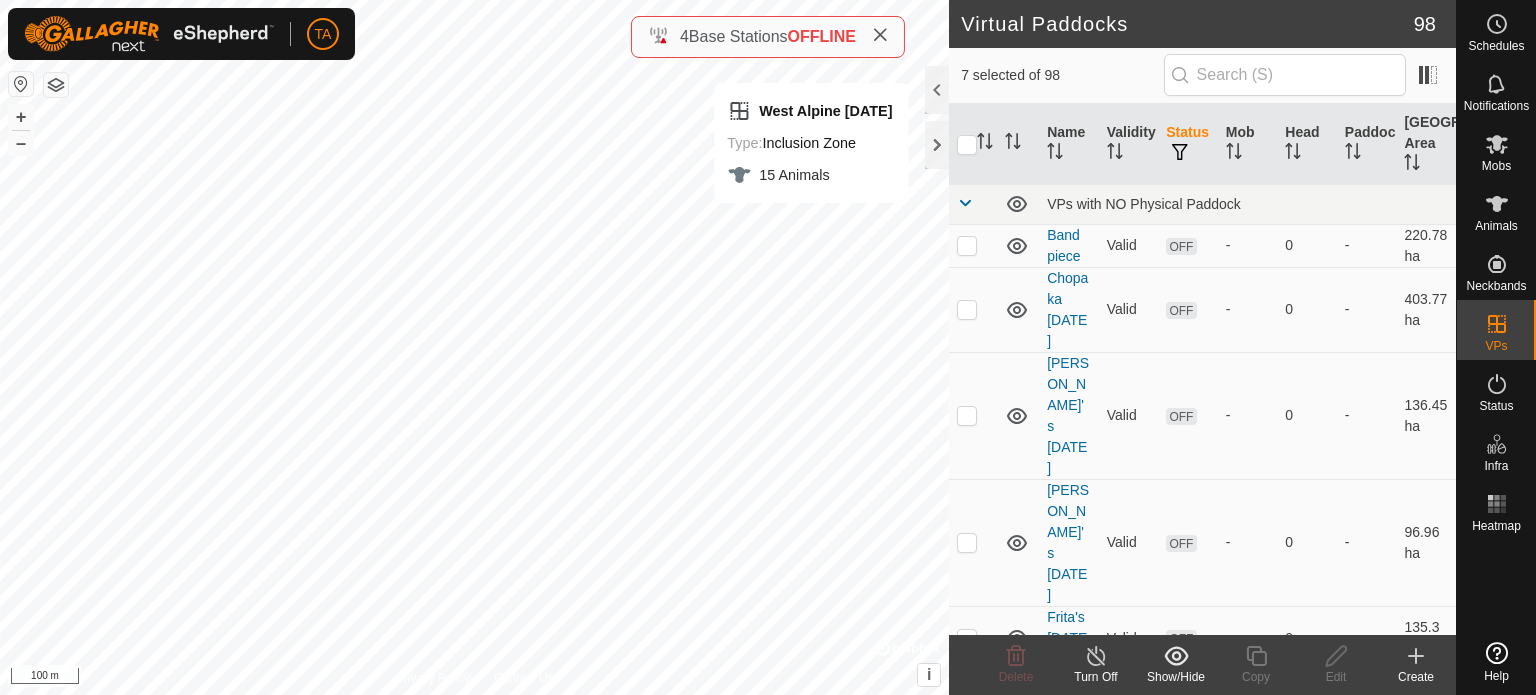 checkbox on "false" 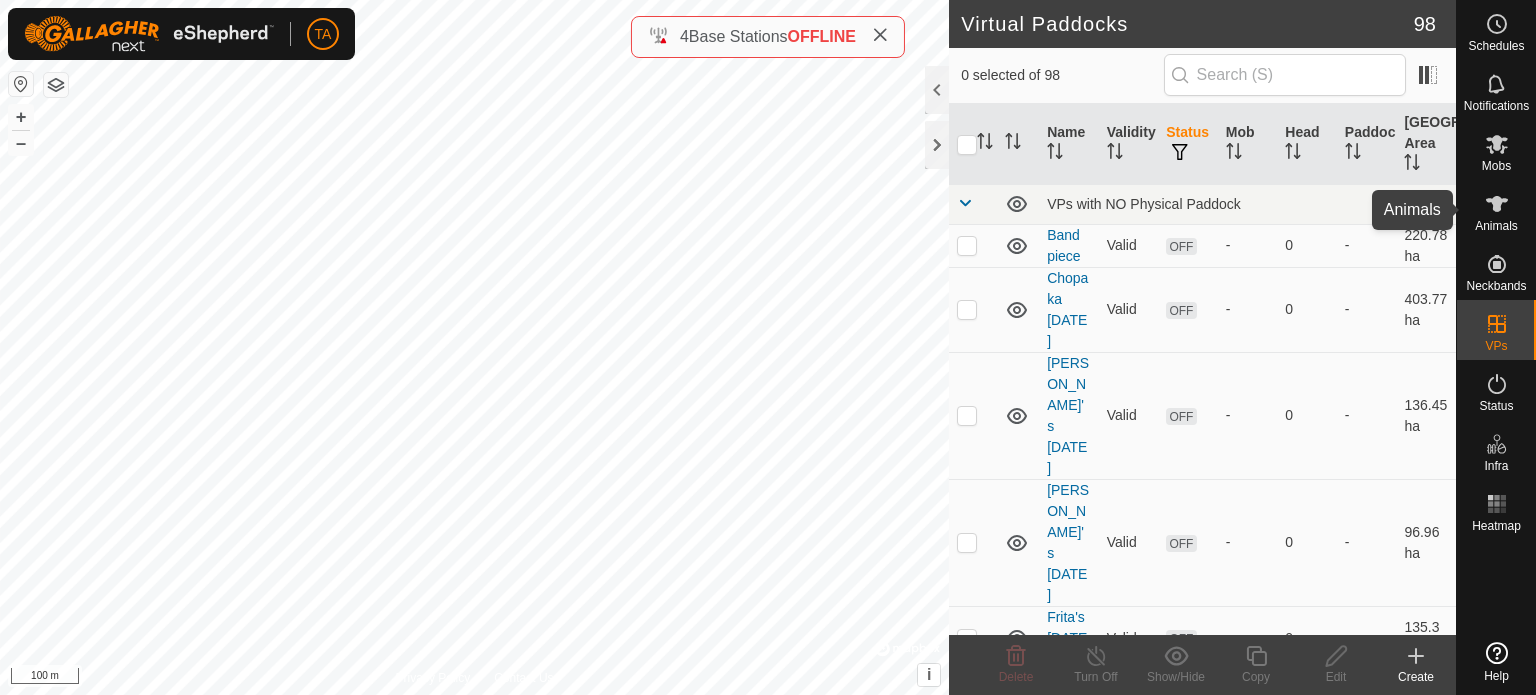 click on "Animals" at bounding box center [1496, 226] 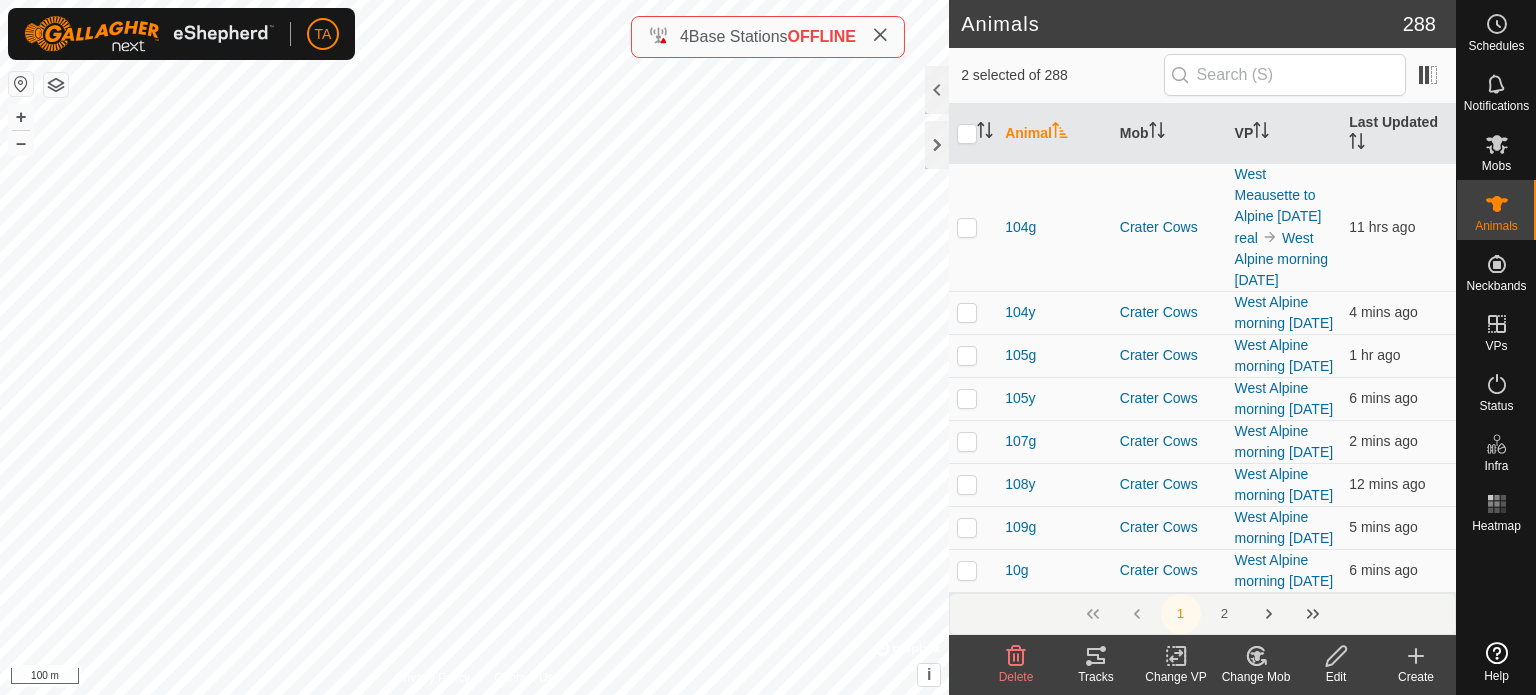 click 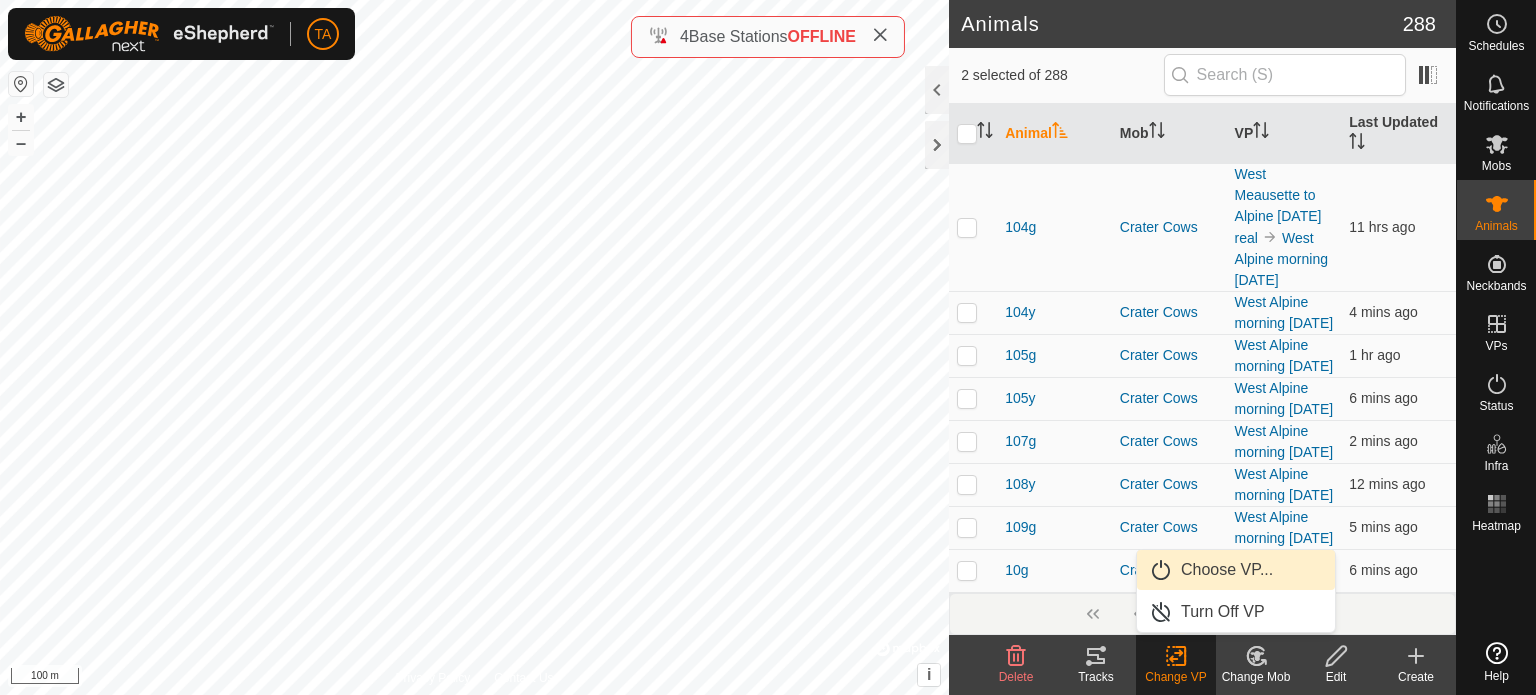 click on "Choose VP..." at bounding box center (1236, 570) 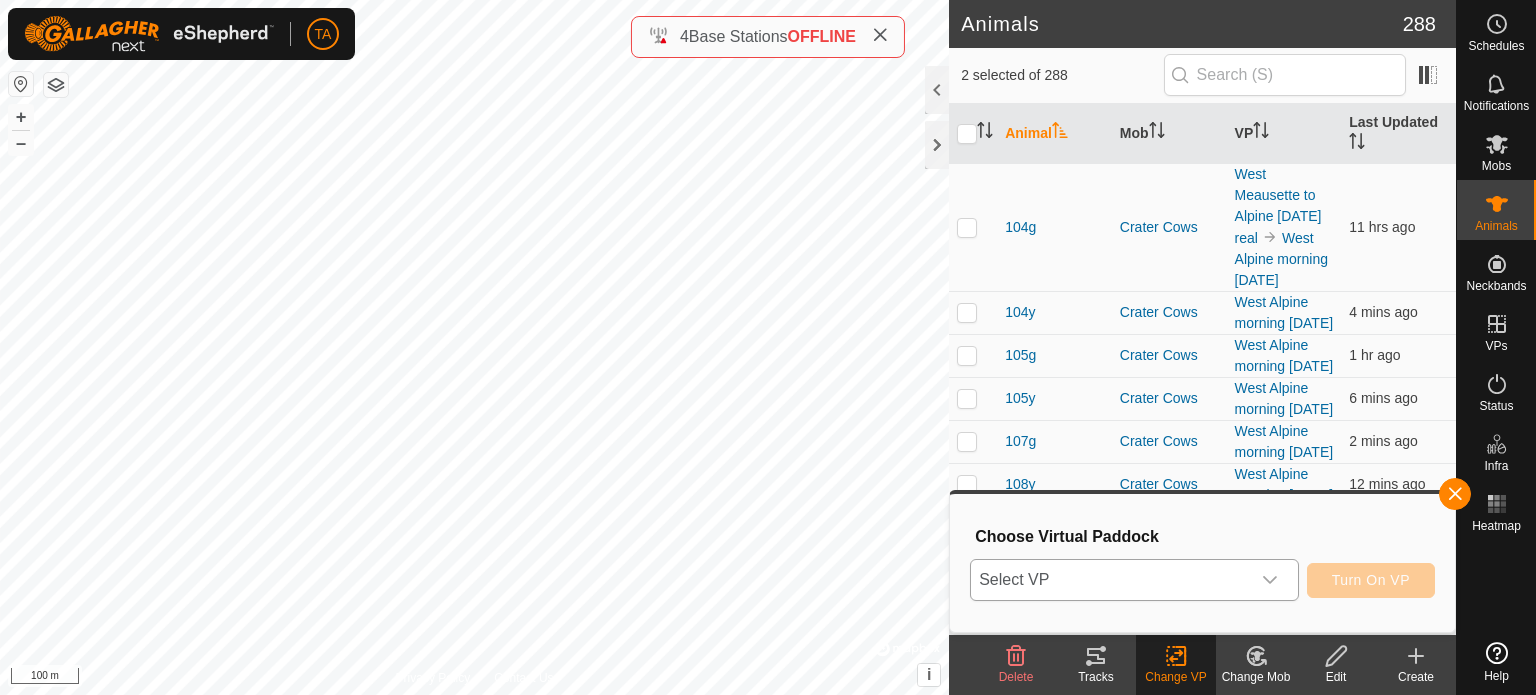 click on "Select VP" at bounding box center [1110, 580] 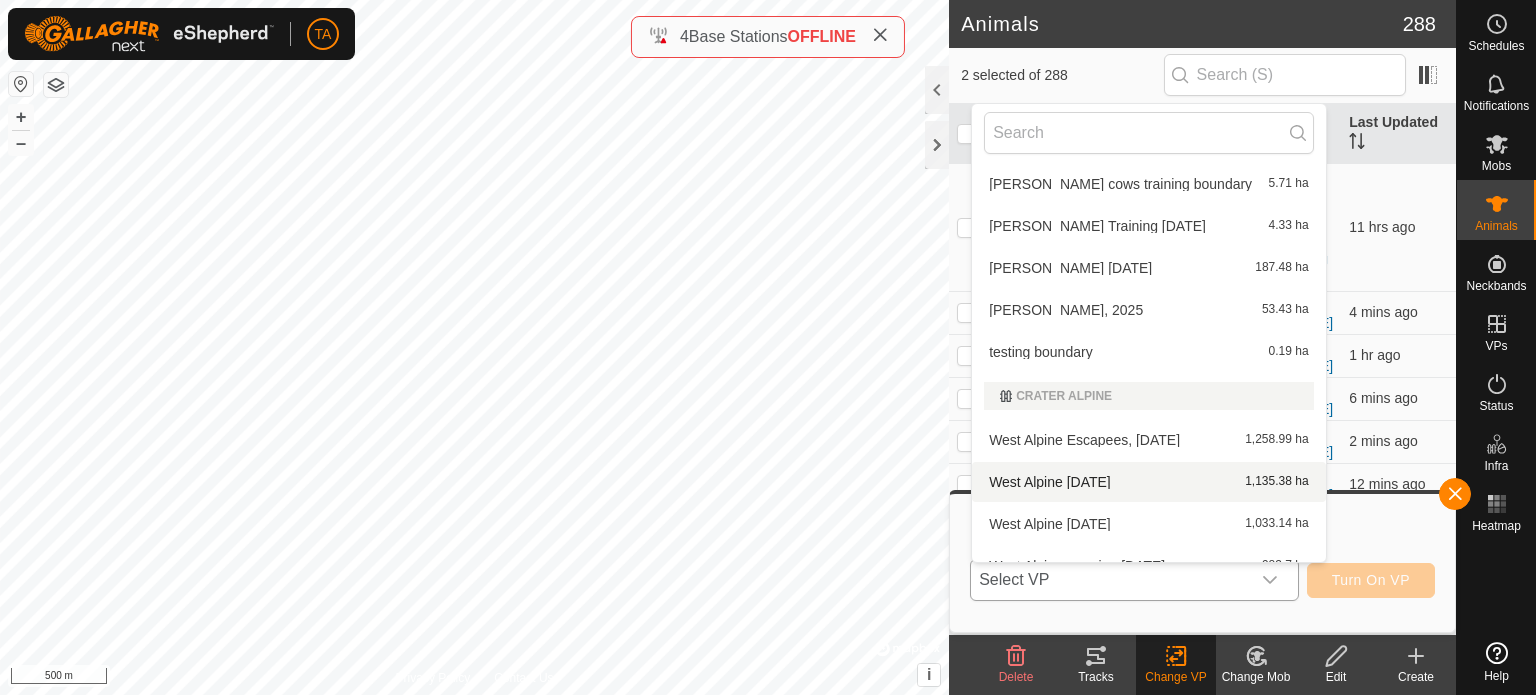 scroll, scrollTop: 424, scrollLeft: 0, axis: vertical 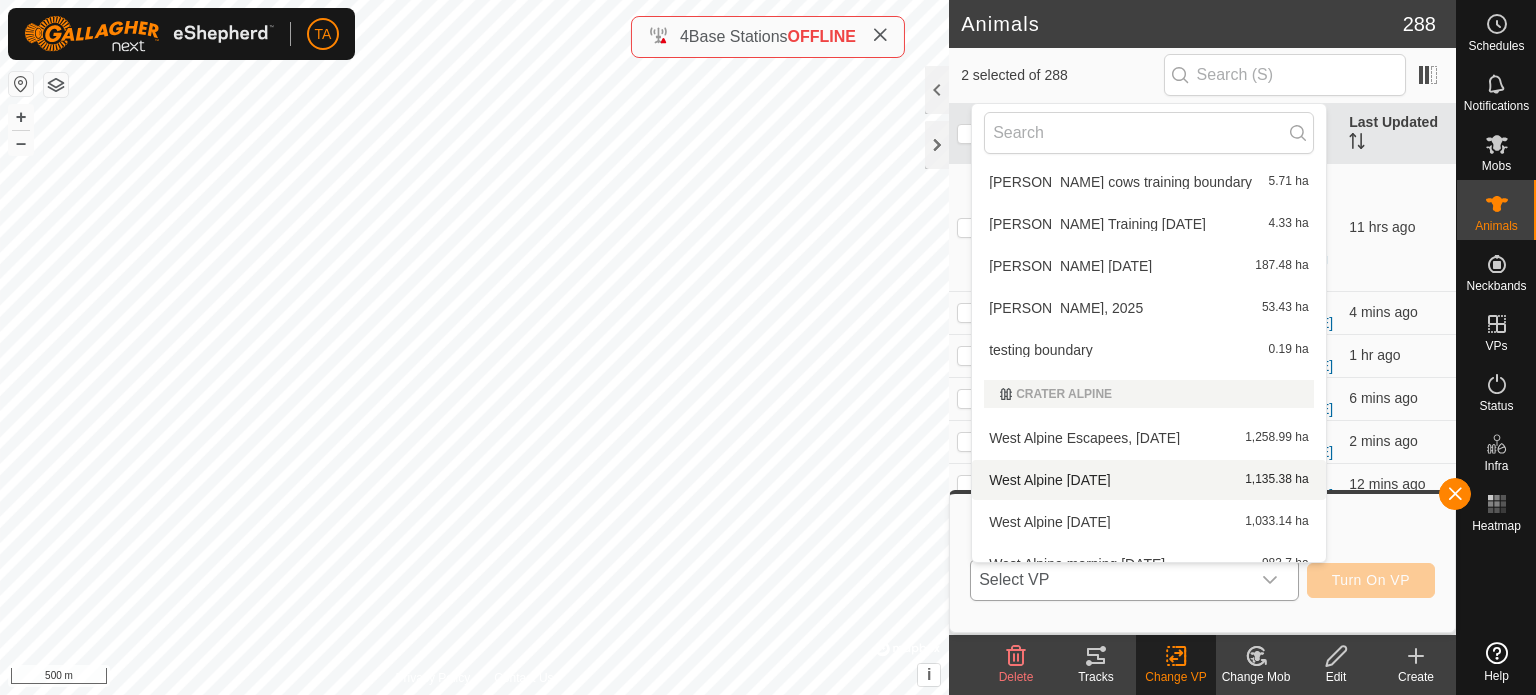 click on "West Alpine [DATE]  1,135.38 ha" at bounding box center [1148, 480] 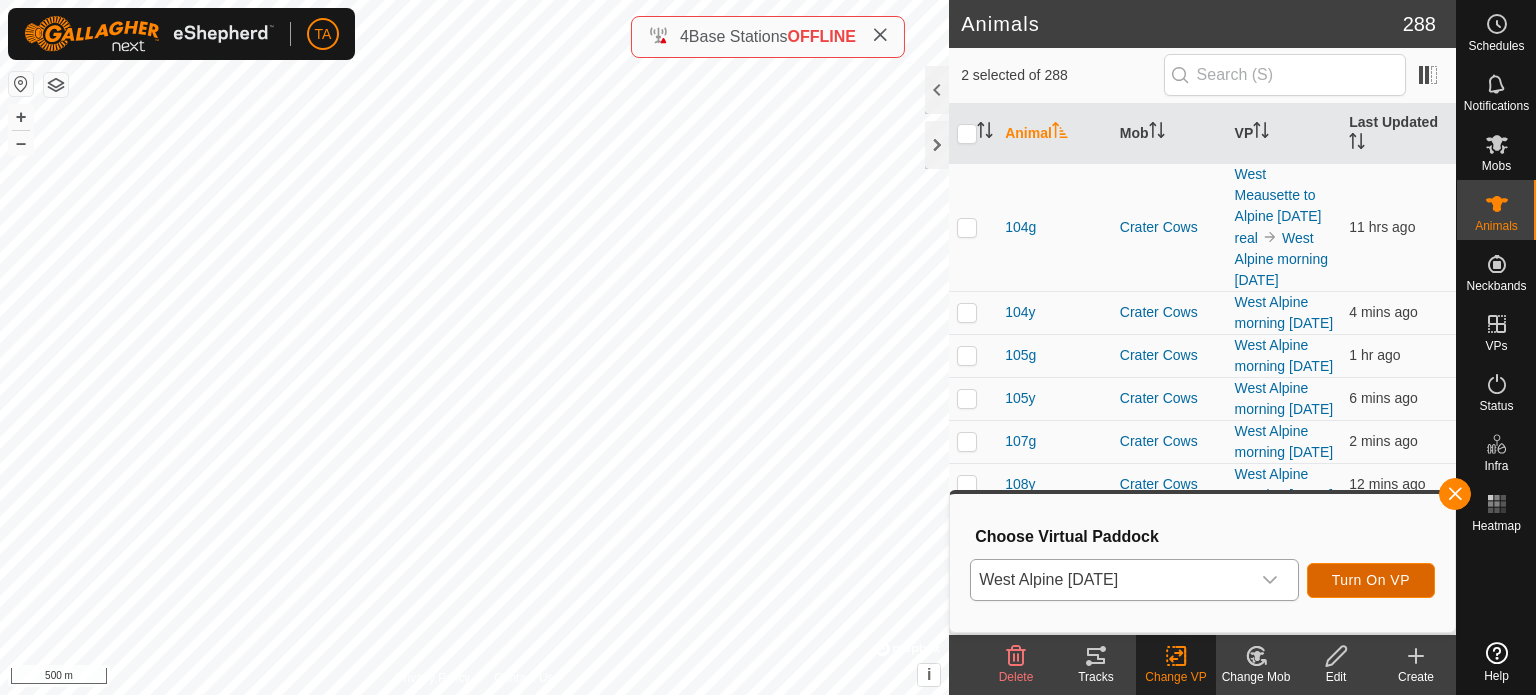 click on "Turn On VP" at bounding box center (1371, 580) 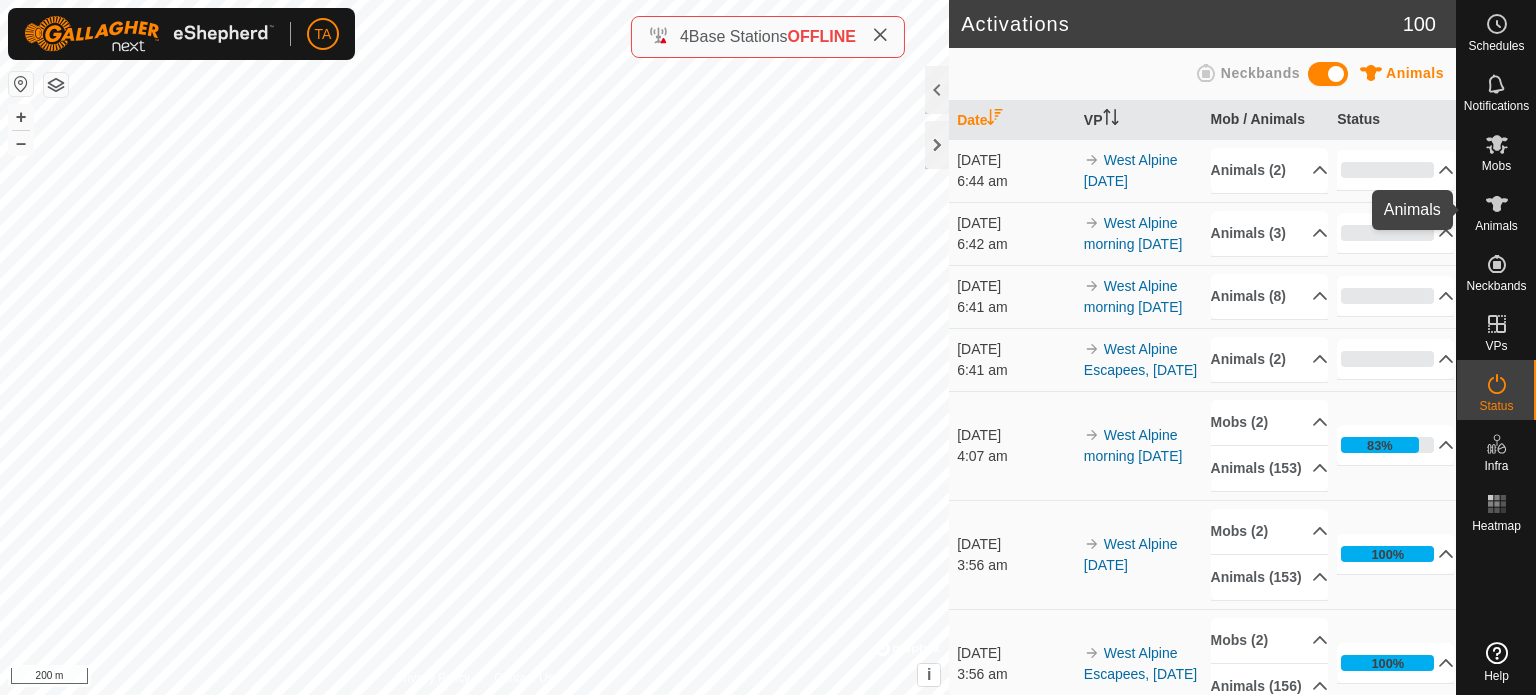 click 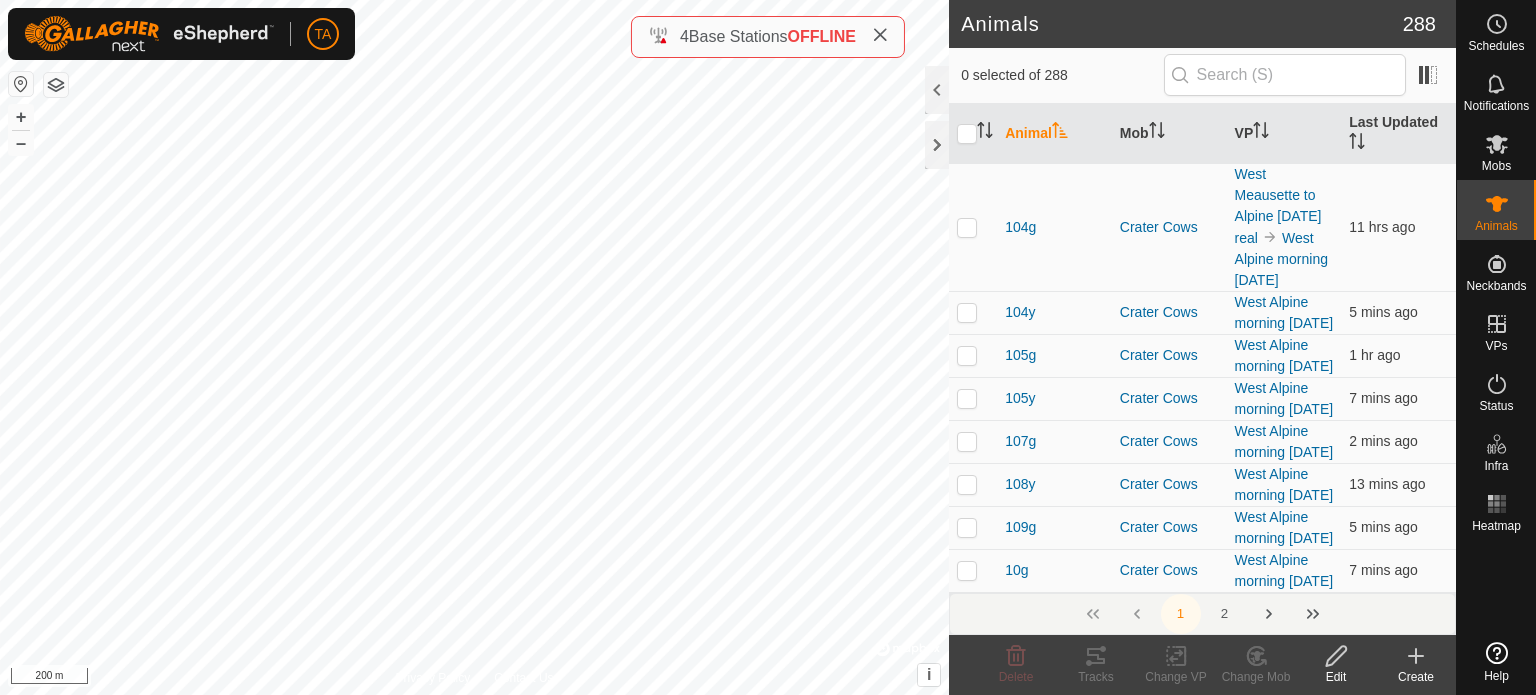 checkbox on "false" 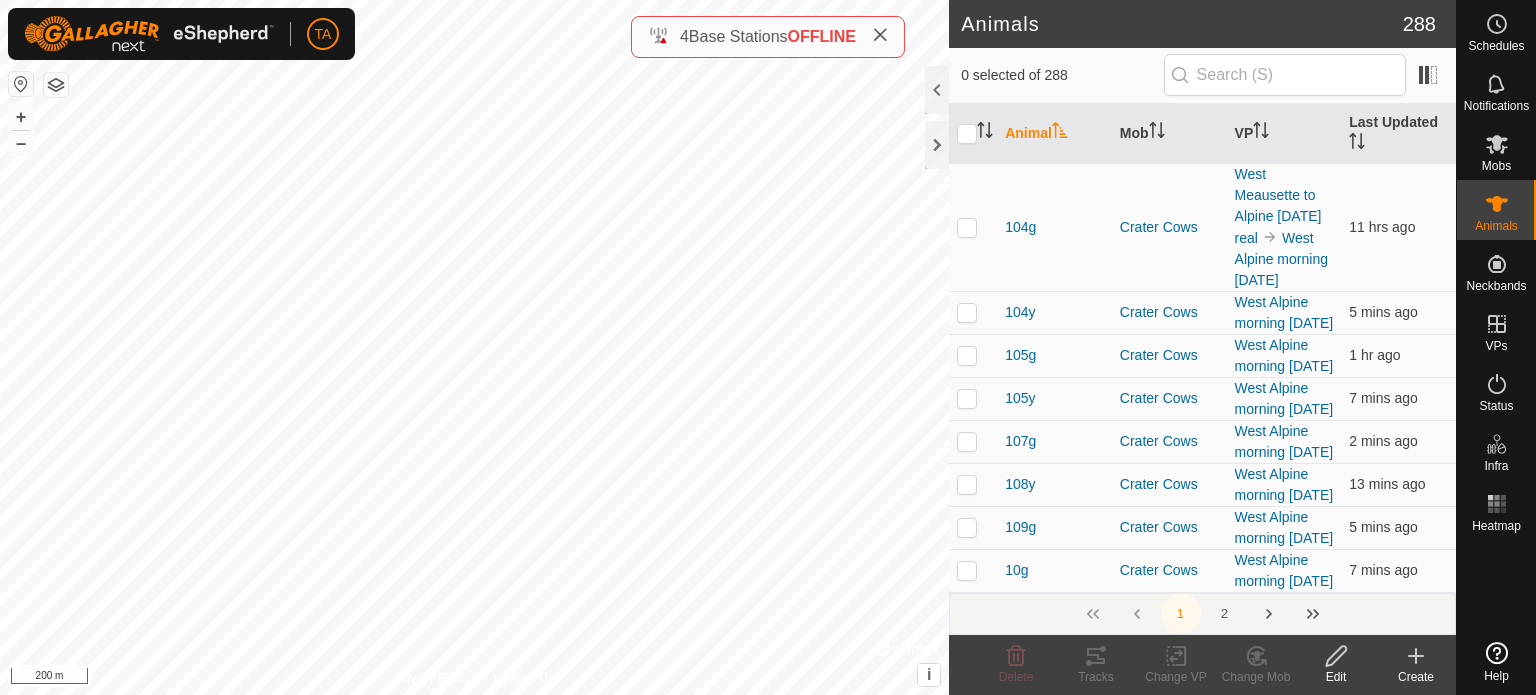 checkbox on "false" 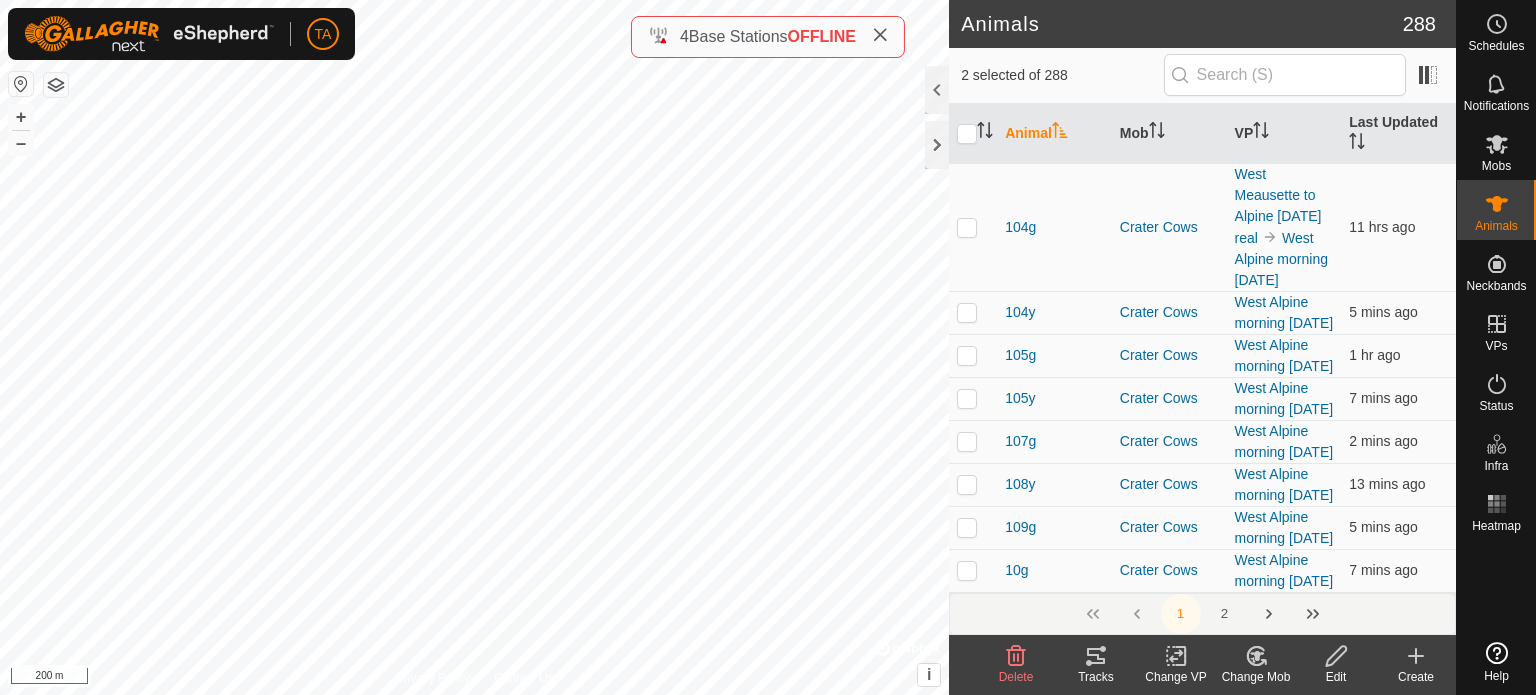 click 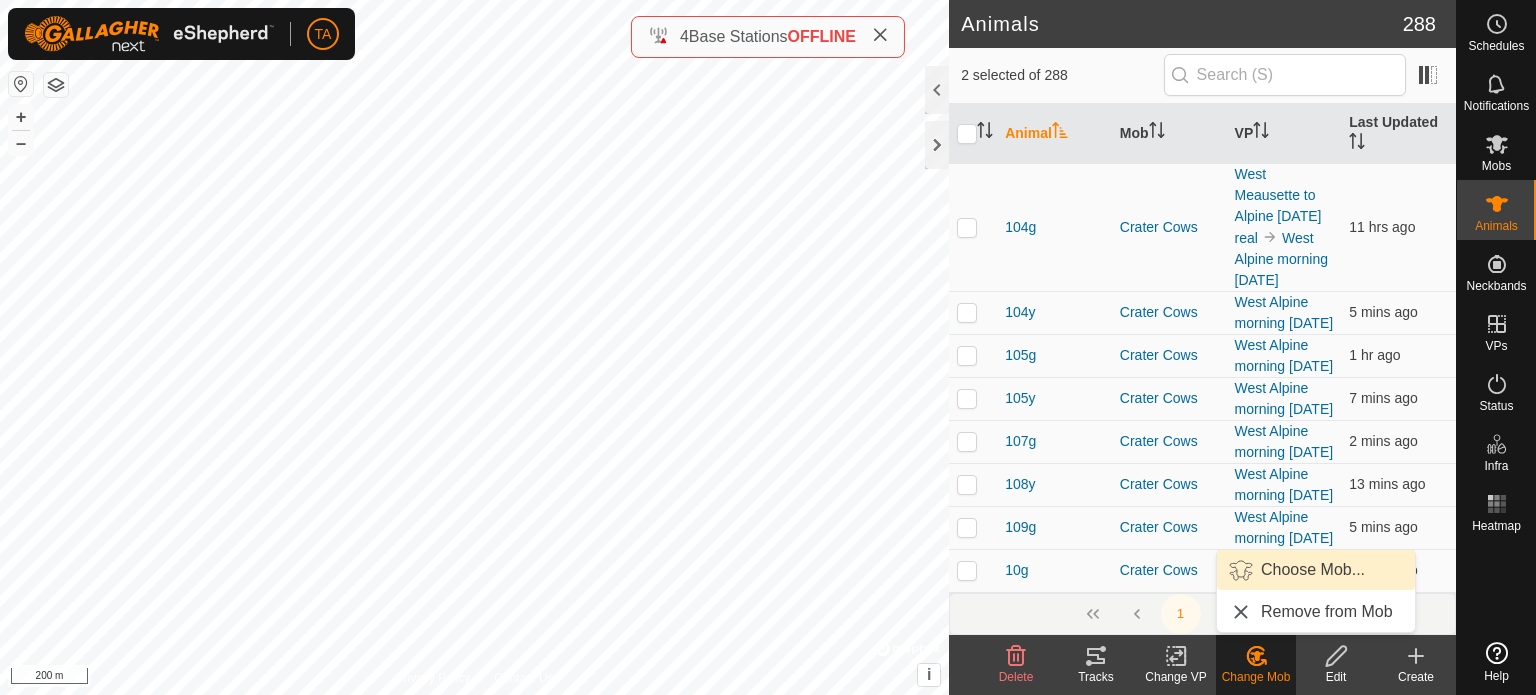 click on "Choose Mob..." at bounding box center (1316, 570) 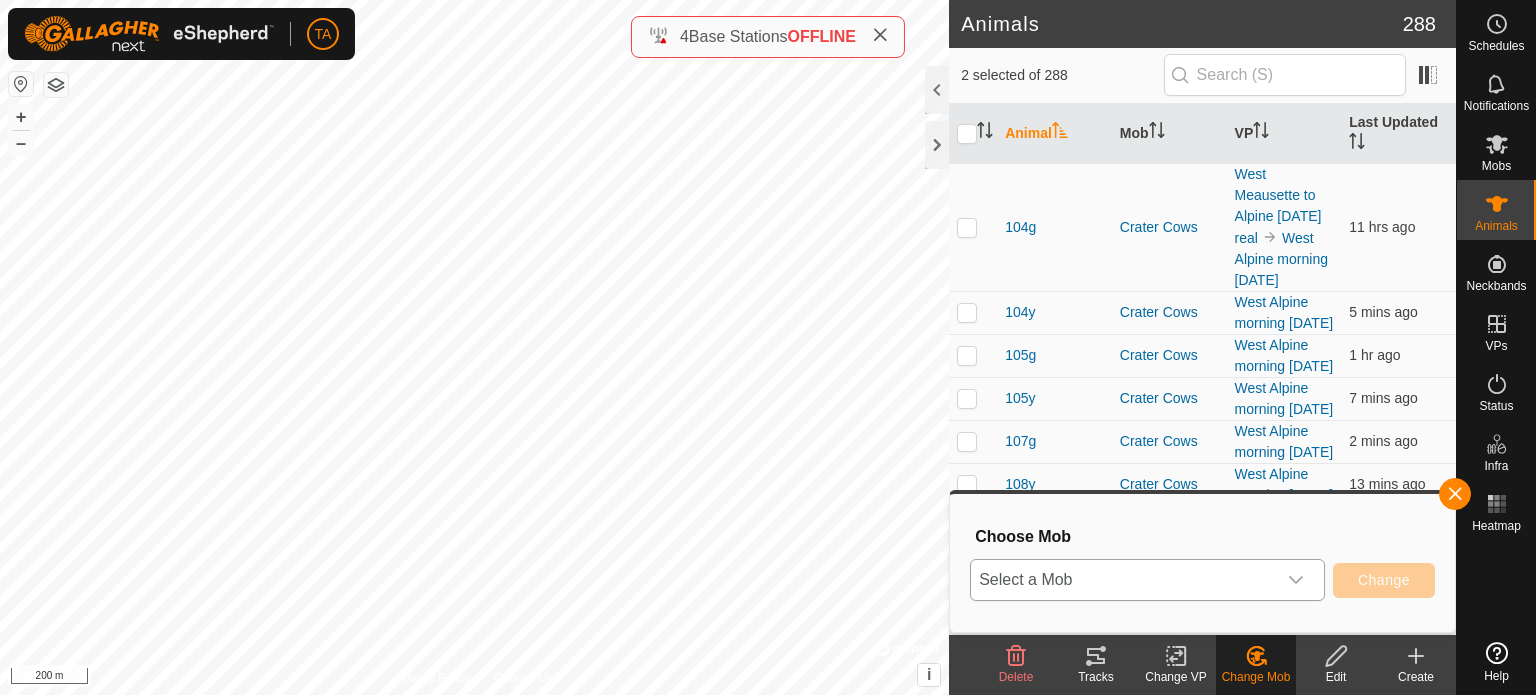 click on "Select a Mob" at bounding box center [1123, 580] 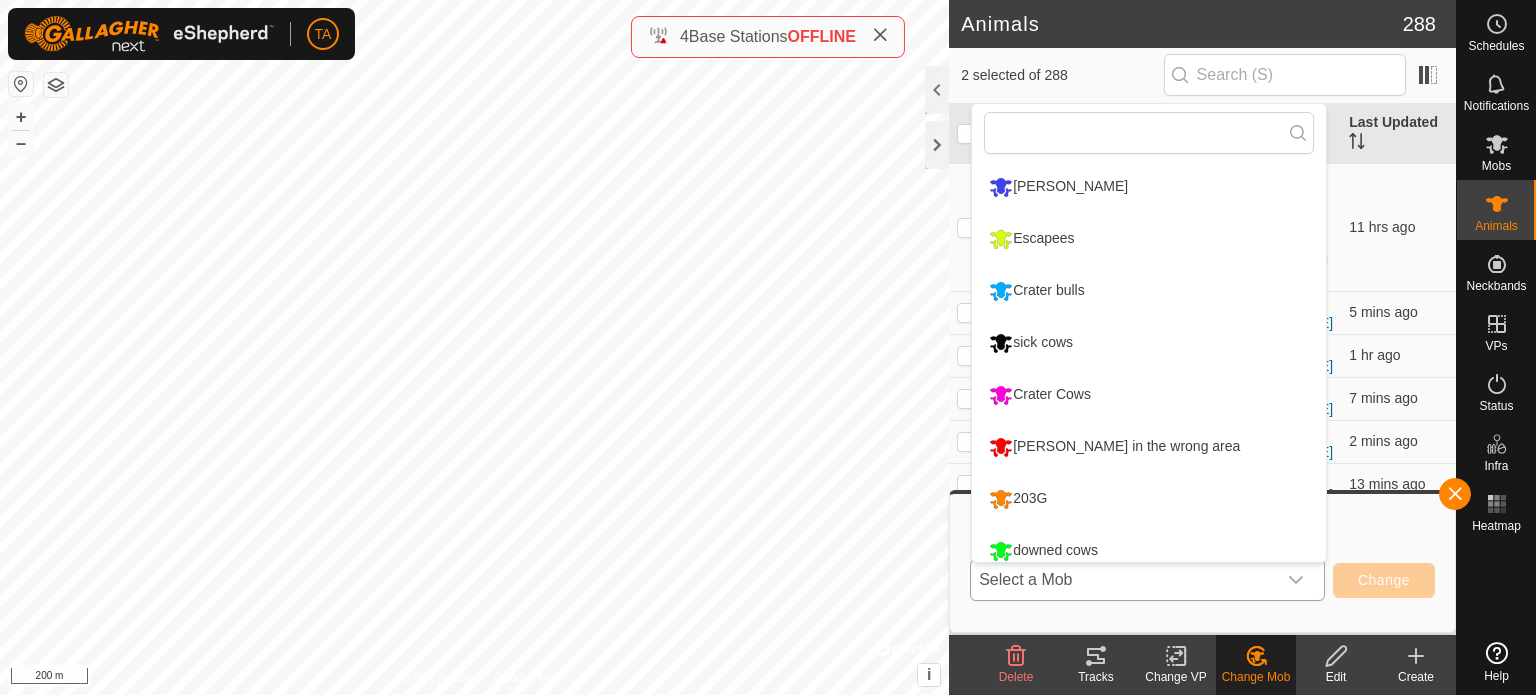scroll, scrollTop: 14, scrollLeft: 0, axis: vertical 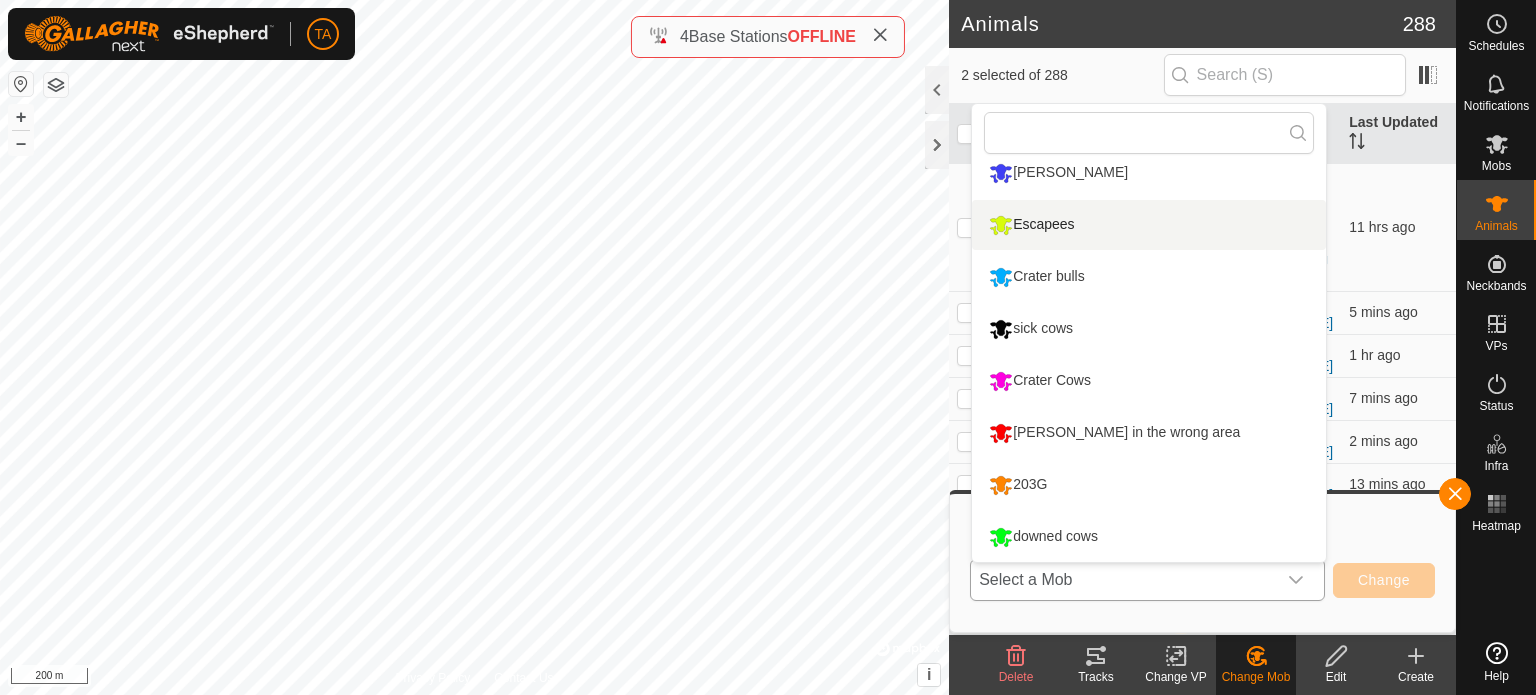 click on "Escapees" at bounding box center [1149, 225] 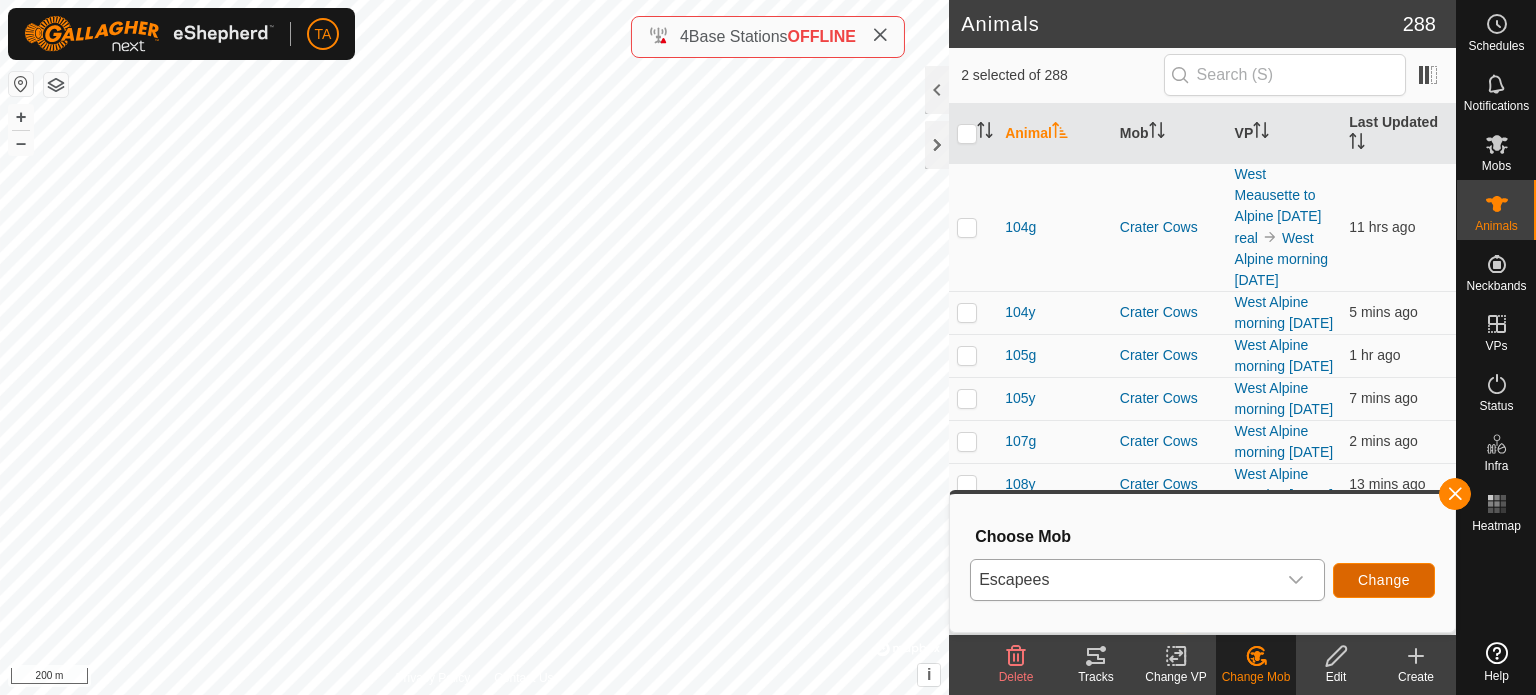 click on "Change" at bounding box center (1384, 580) 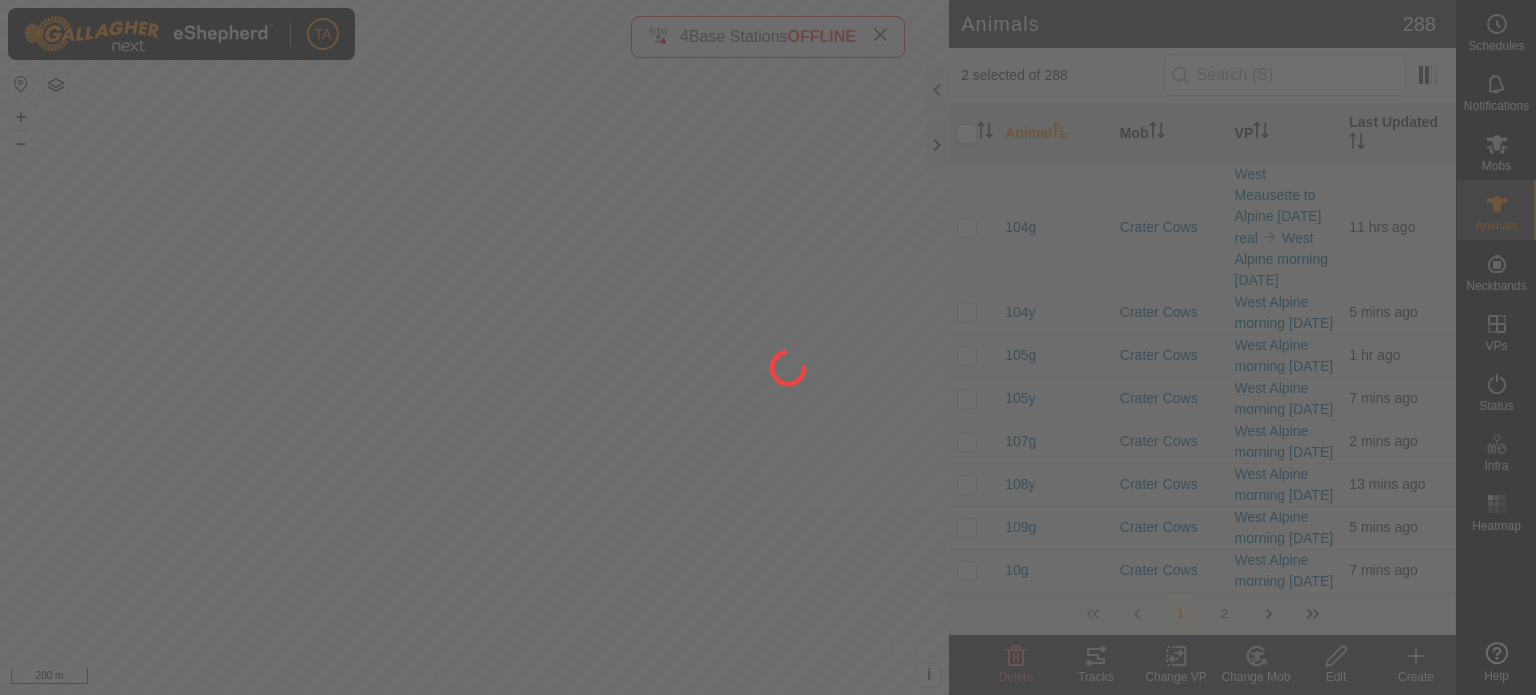 checkbox on "false" 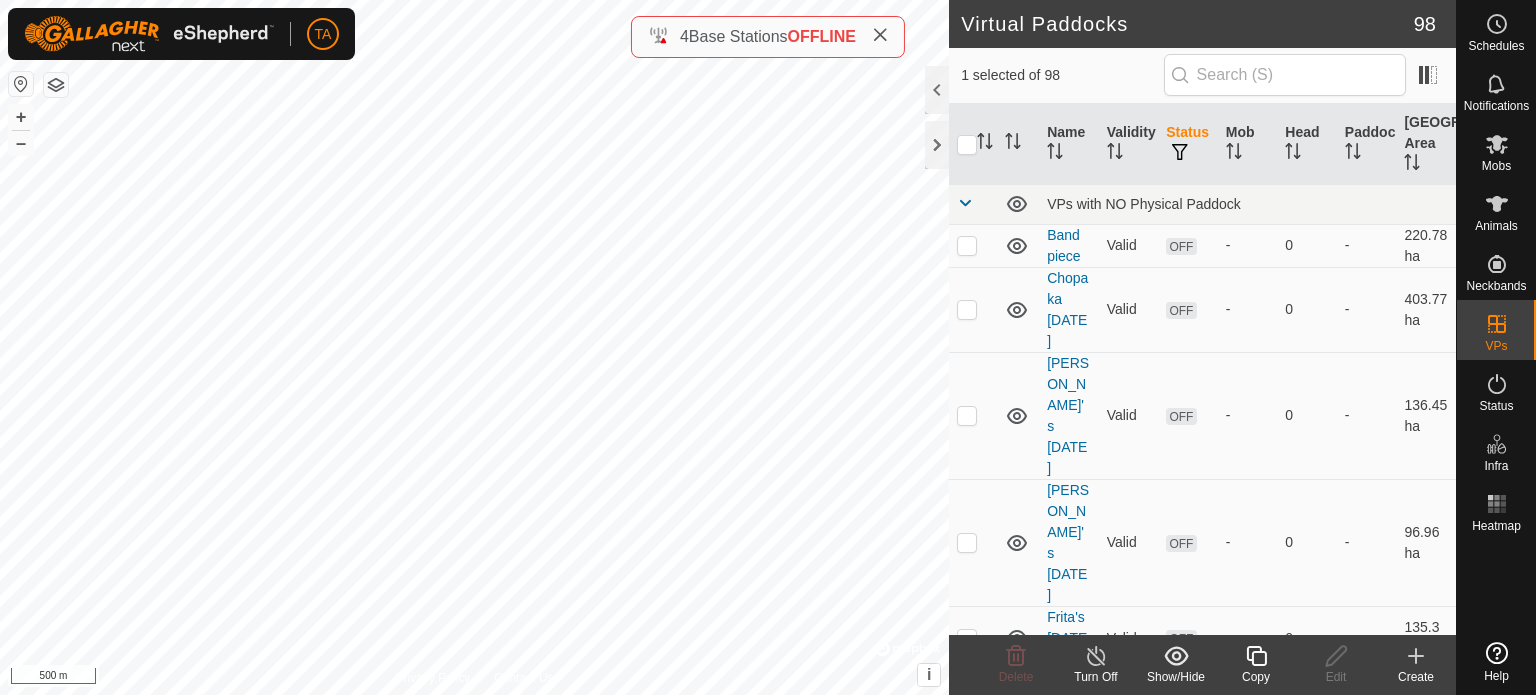 checkbox on "false" 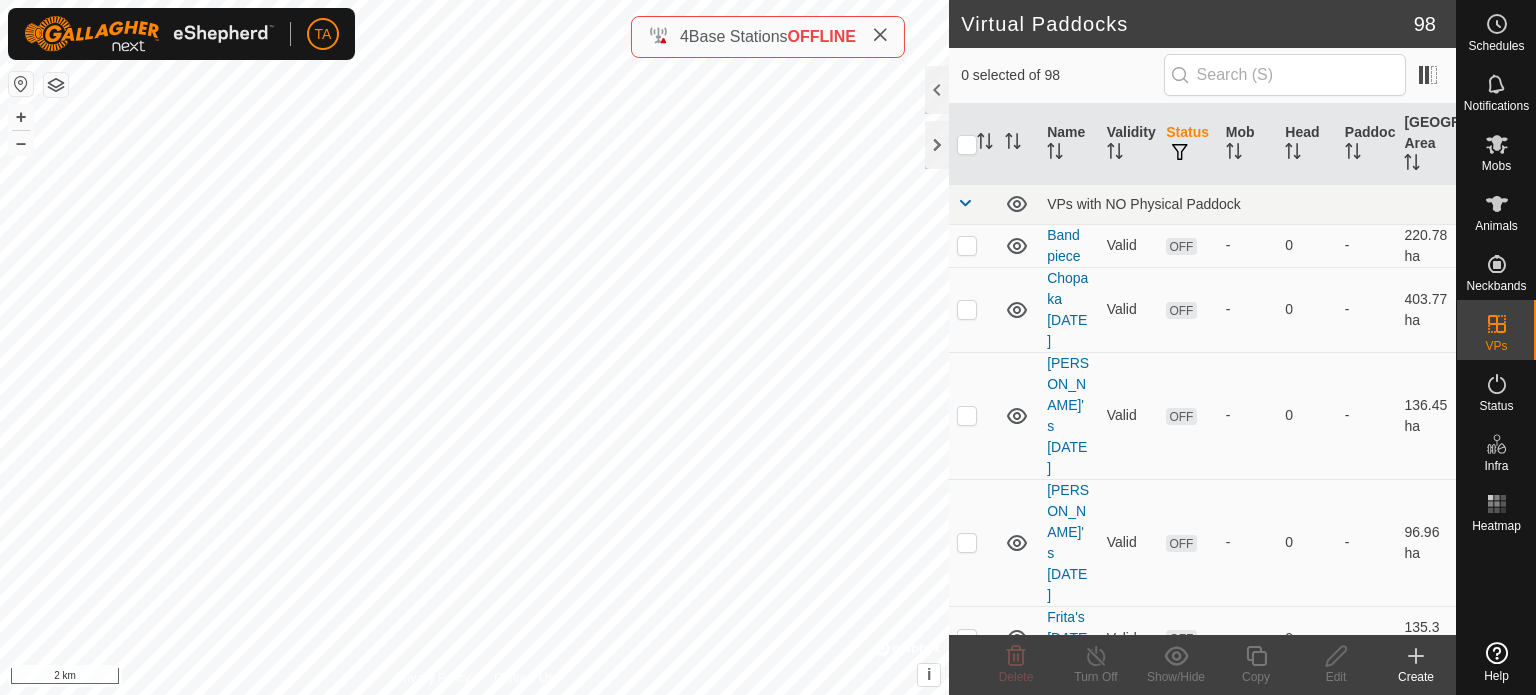 click on "TA Schedules Notifications Mobs Animals Neckbands VPs Status Infra Heatmap Help Virtual Paddocks 98 0 selected of 98     Name   Validity   Status   Mob   Head   Paddock   Grazing Area   VPs with NO Physical Paddock  Band piece  Valid  OFF  -   0   -   220.78 ha  Chopaka [DATE]  Valid  OFF  -   0   -   403.77 ha  Frita's [DATE]  Valid  OFF  -   0   -   136.45 ha  Frita's [DATE]  Valid  OFF  -   0   -   96.96 ha  Frita's [DATE]  Valid  OFF  -   0   -   135.3 ha  frita's [DATE]  Valid  OFF  -   0   -   136.84 ha  [PERSON_NAME]'s [DATE] or something  Need watering point  OFF  -   0   -   22.88 ha  Gloria's [DATE]  Valid  OFF  -   0   -   74.43 [PERSON_NAME] cows training [DATE]  Need watering point  OFF  -   0   -   4.26 [PERSON_NAME] cows training boundary  Need watering point  OFF  -   0   -   5.71 [PERSON_NAME] Training [DATE]  Need watering point  OFF  -   0   -   4.33 ha  [PERSON_NAME] [DATE]  Need watering point  OFF  -   0   -   187.48 ha  [PERSON_NAME], 2025  Need watering point  ON" at bounding box center [768, 347] 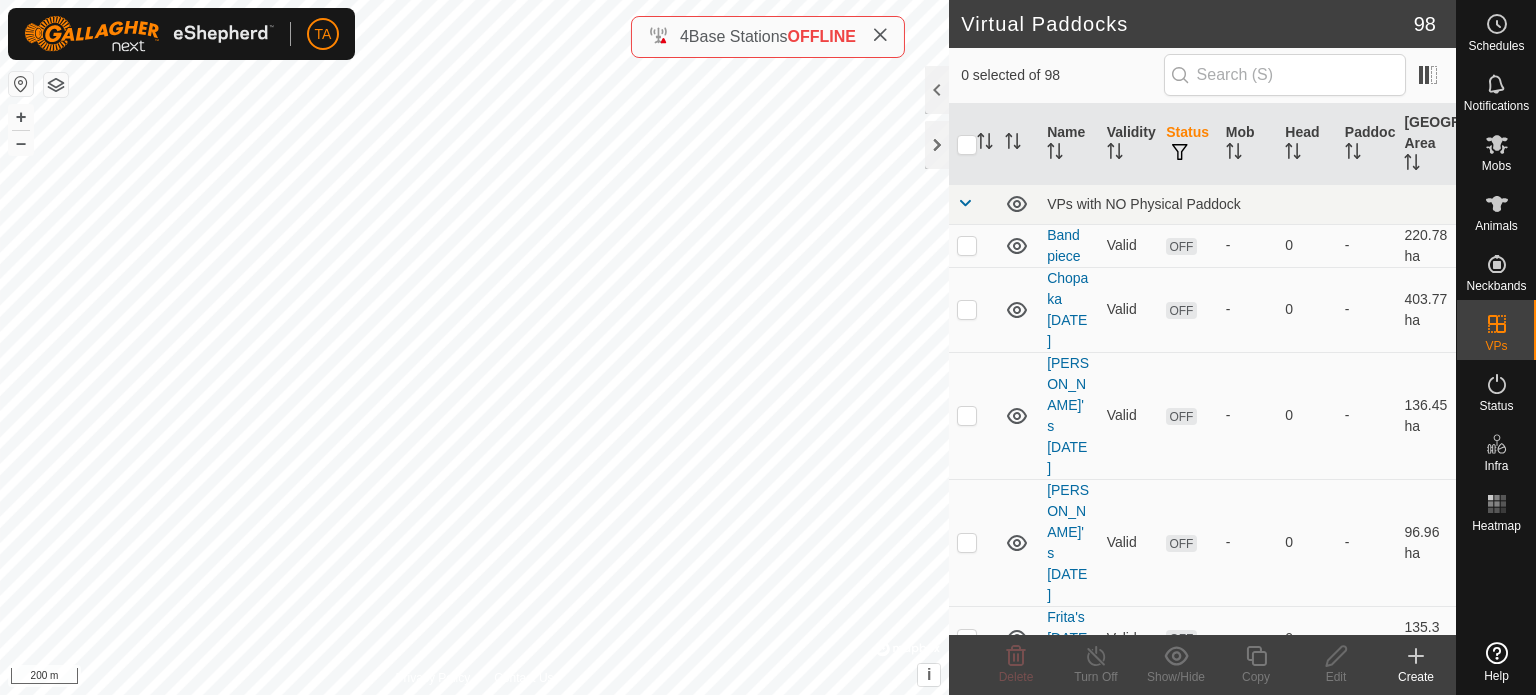 click on "TA Schedules Notifications Mobs Animals Neckbands VPs Status Infra Heatmap Help Virtual Paddocks 98 0 selected of 98     Name   Validity   Status   Mob   Head   Paddock   Grazing Area   VPs with NO Physical Paddock  Band piece  Valid  OFF  -   0   -   220.78 ha  Chopaka [DATE]  Valid  OFF  -   0   -   403.77 ha  Frita's [DATE]  Valid  OFF  -   0   -   136.45 ha  Frita's [DATE]  Valid  OFF  -   0   -   96.96 ha  Frita's [DATE]  Valid  OFF  -   0   -   135.3 ha  frita's [DATE]  Valid  OFF  -   0   -   136.84 ha  [PERSON_NAME]'s [DATE] or something  Need watering point  OFF  -   0   -   22.88 ha  Gloria's [DATE]  Valid  OFF  -   0   -   74.43 [PERSON_NAME] cows training [DATE]  Need watering point  OFF  -   0   -   4.26 [PERSON_NAME] cows training boundary  Need watering point  OFF  -   0   -   5.71 [PERSON_NAME] Training [DATE]  Need watering point  OFF  -   0   -   4.33 ha  [PERSON_NAME] [DATE]  Need watering point  OFF  -   0   -   187.48 ha  [PERSON_NAME], 2025  Need watering point  ON" at bounding box center (768, 347) 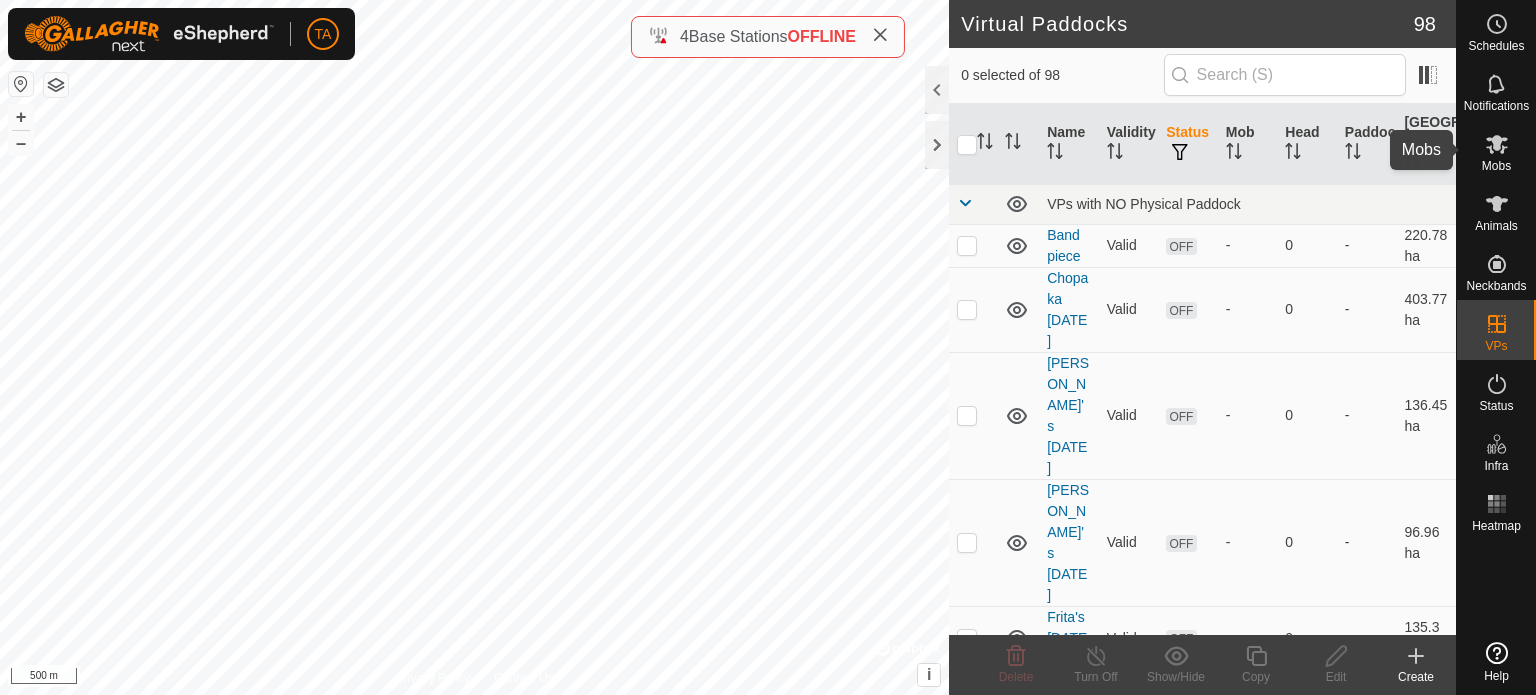 click at bounding box center [1497, 144] 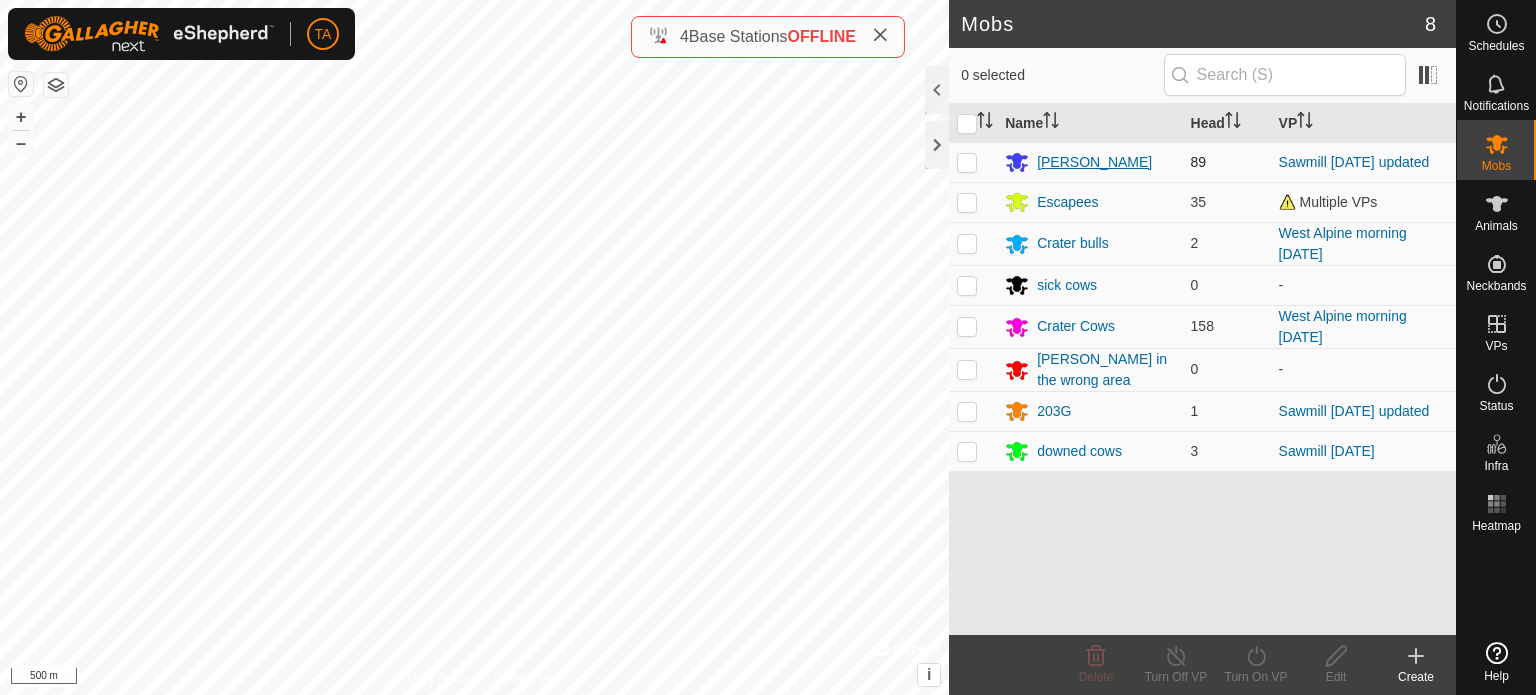 click on "[PERSON_NAME]" at bounding box center (1094, 162) 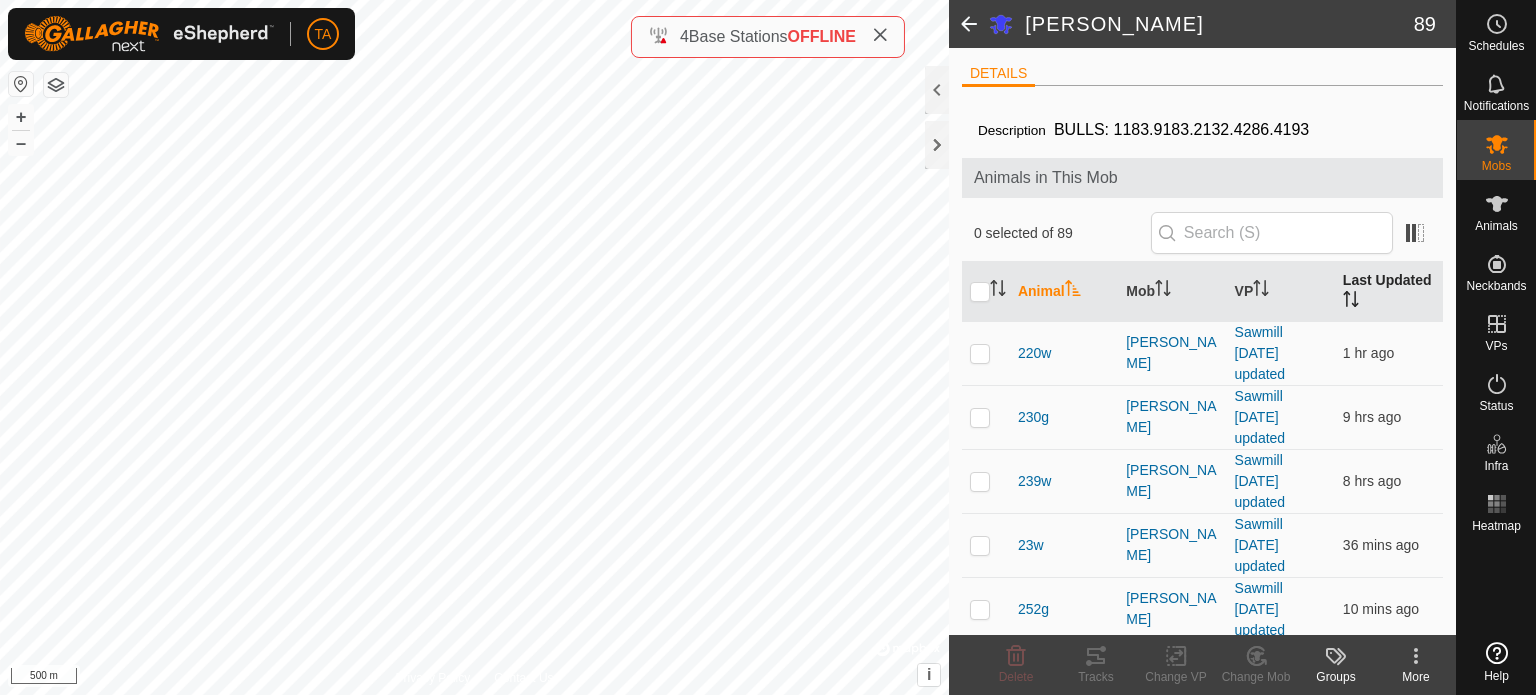 click 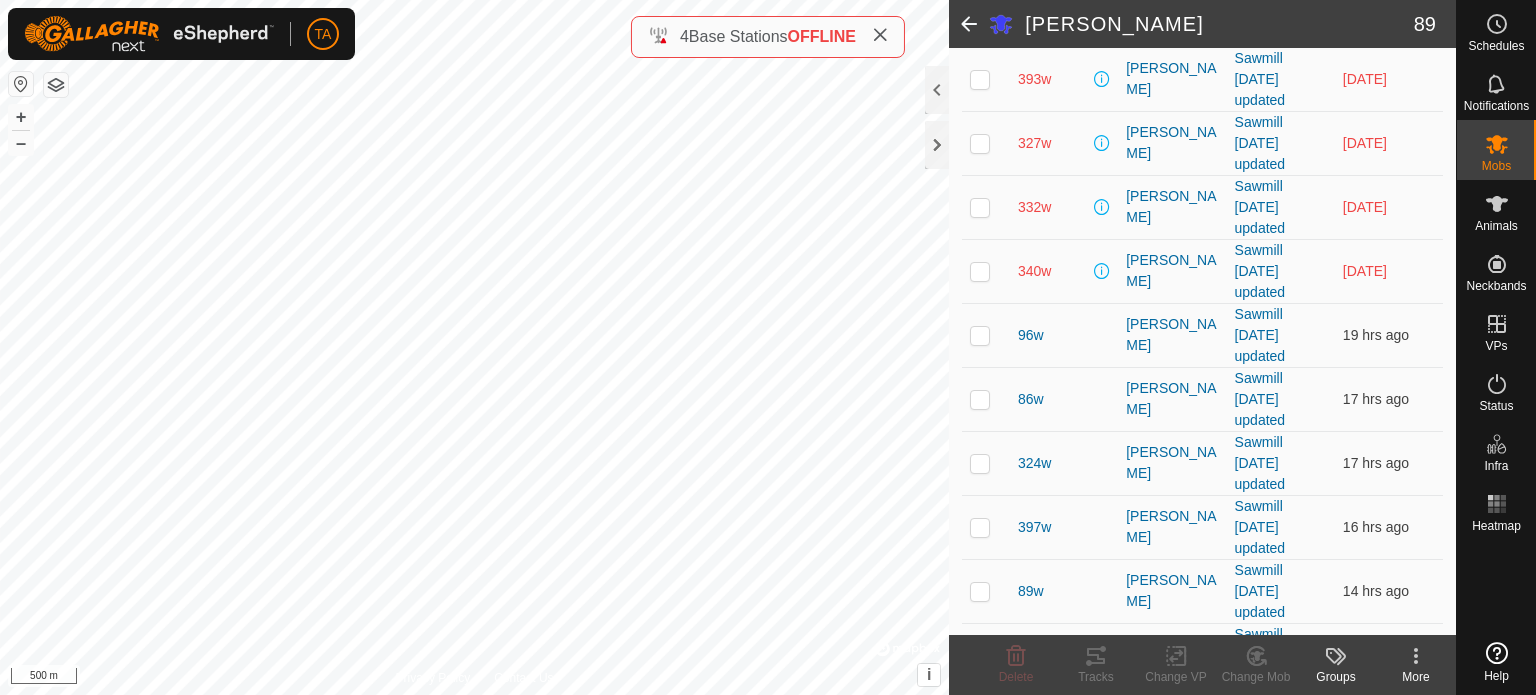 scroll, scrollTop: 0, scrollLeft: 0, axis: both 